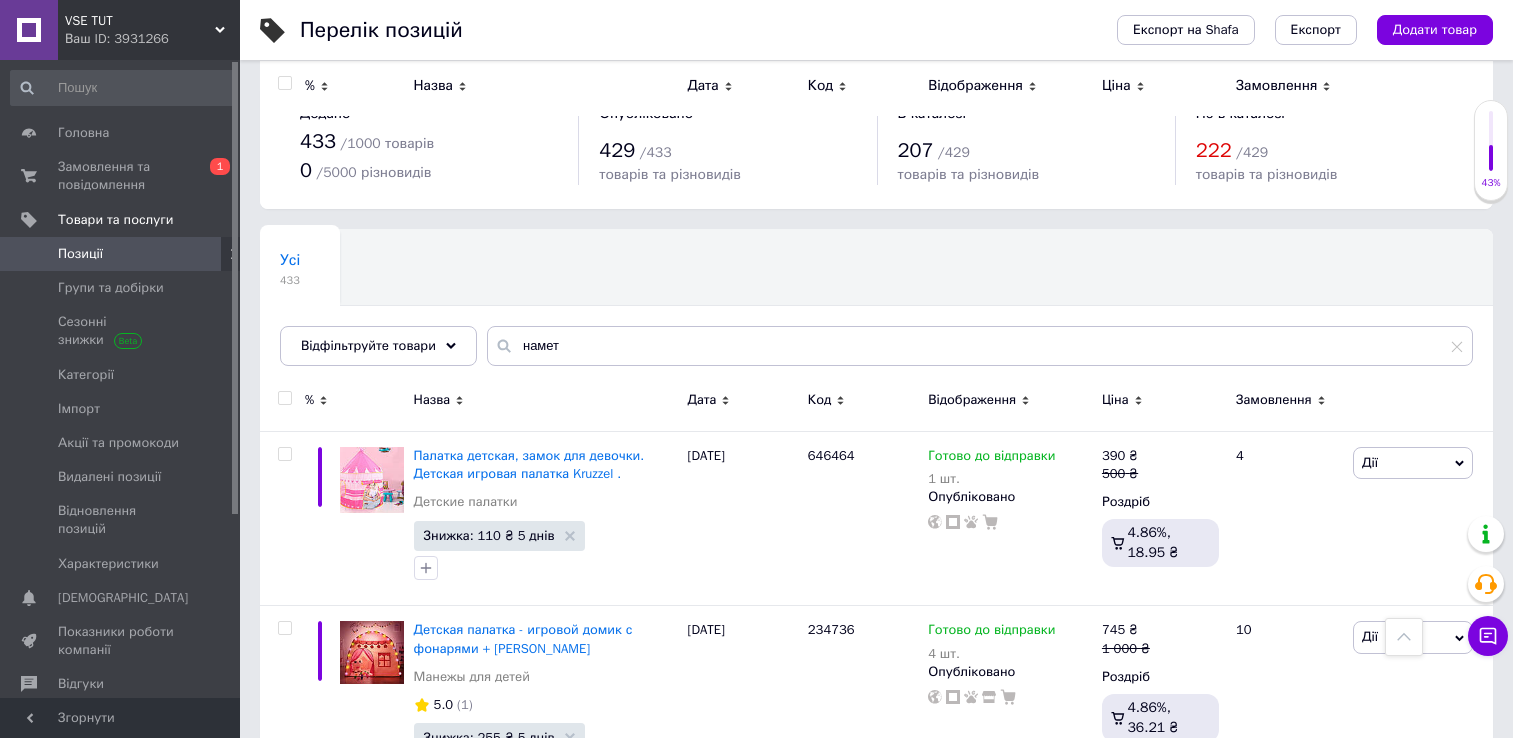 scroll, scrollTop: 500, scrollLeft: 0, axis: vertical 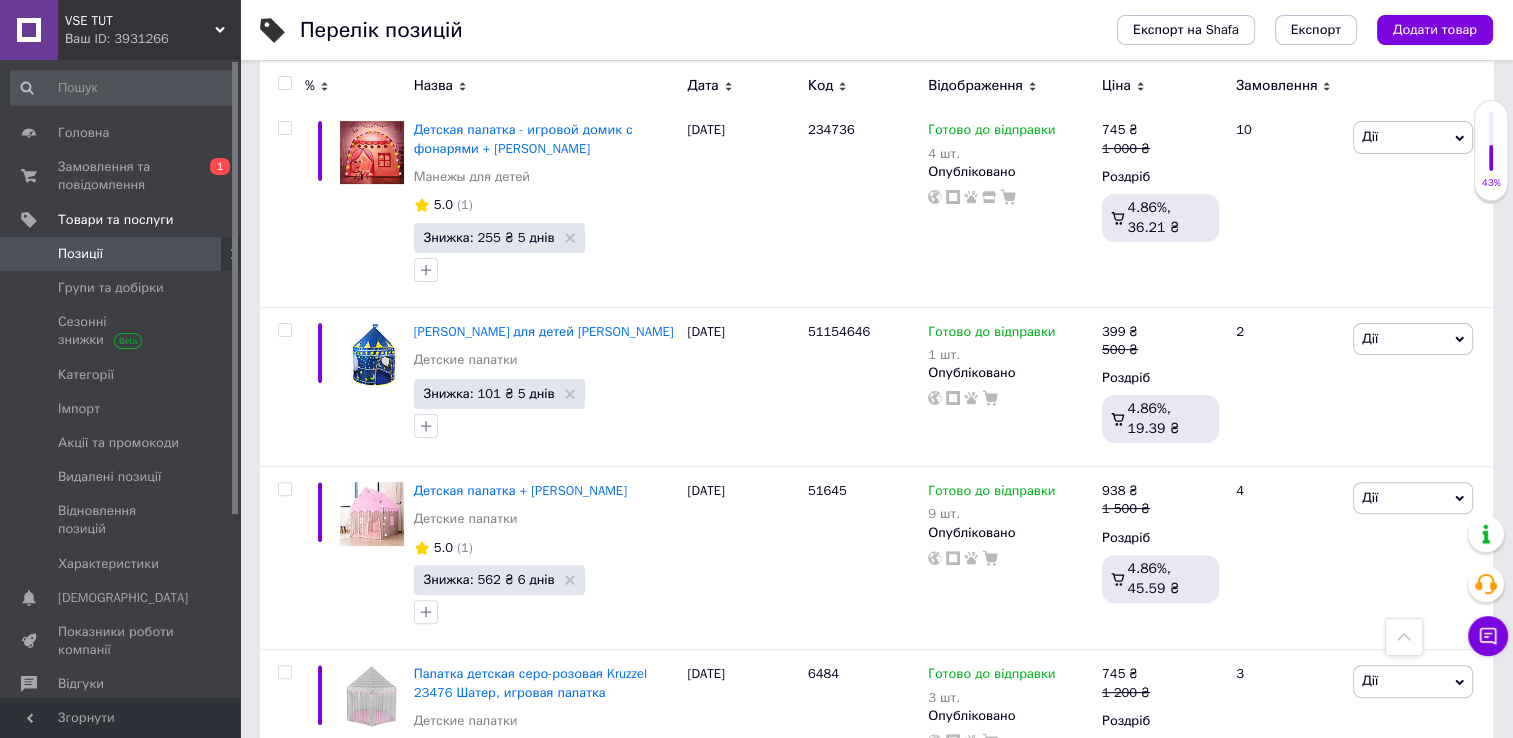 click on "Позиції" at bounding box center (121, 254) 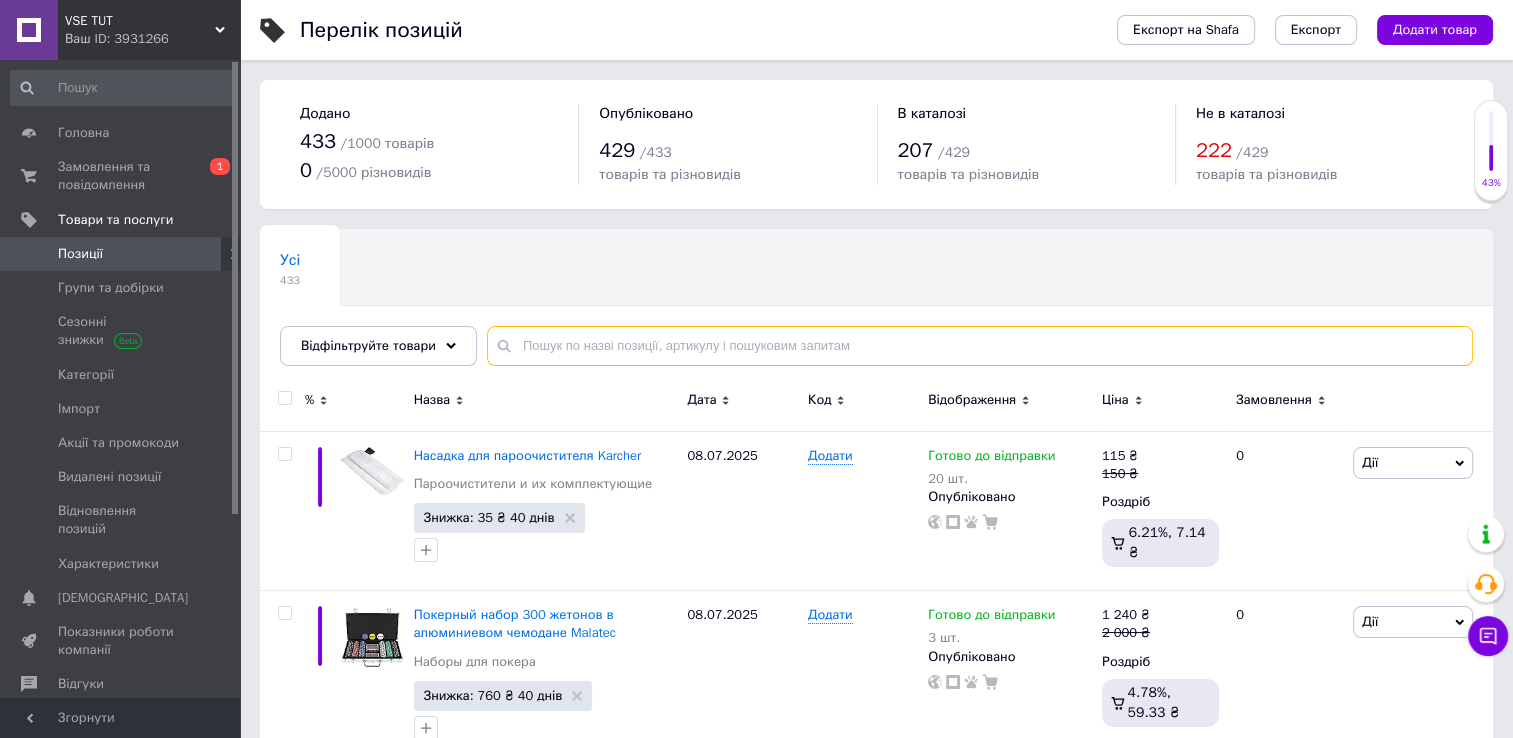 click at bounding box center [980, 346] 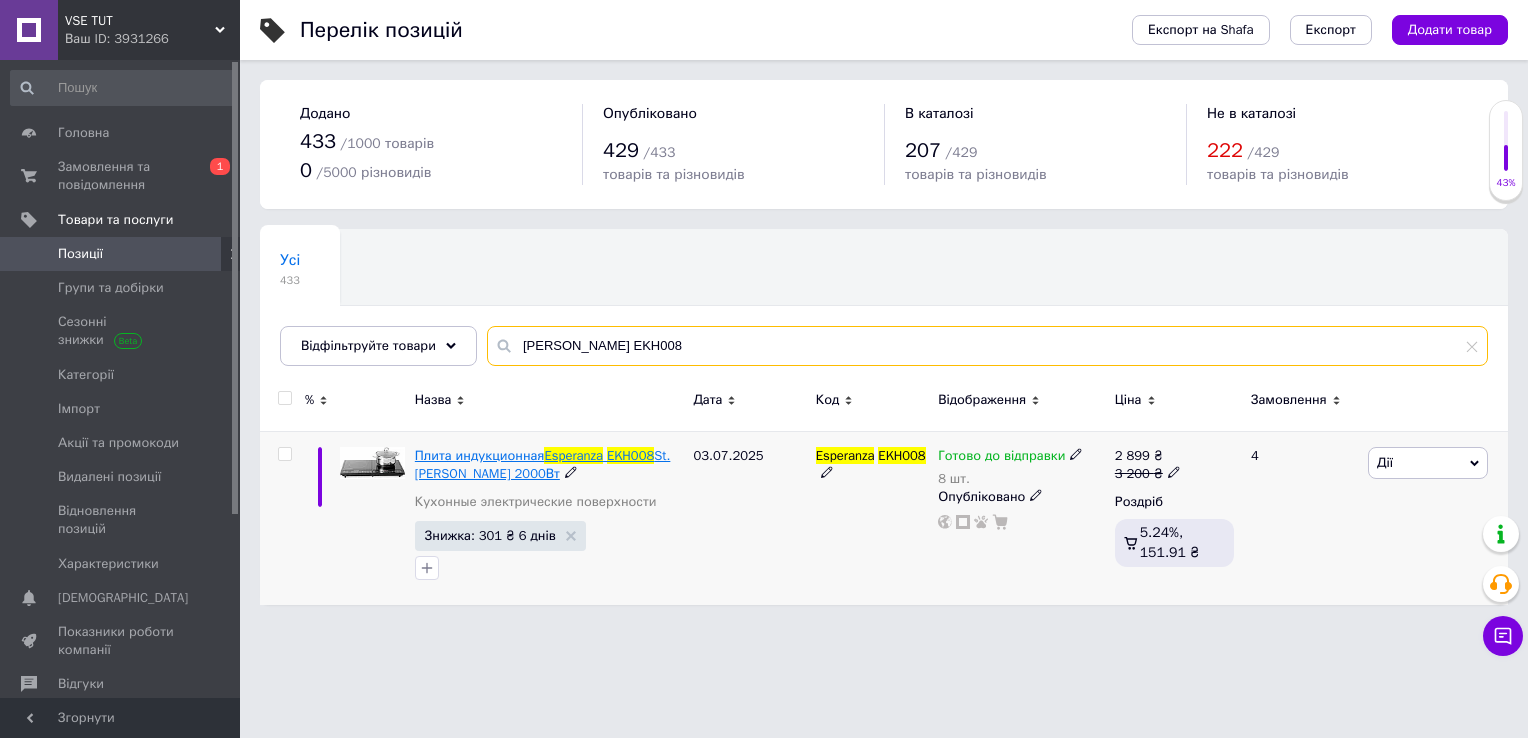 type on "[PERSON_NAME] EKH008" 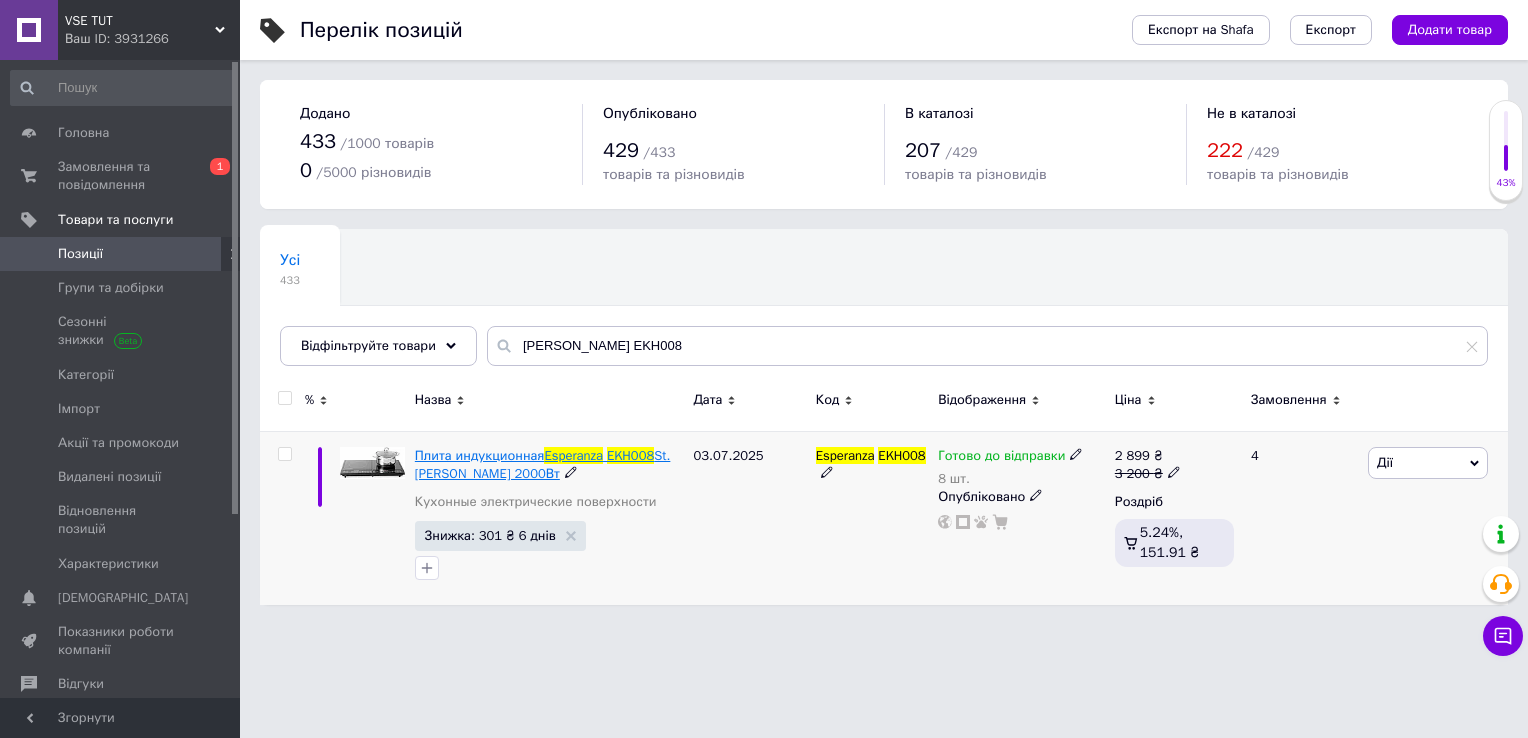 click on "St. [PERSON_NAME] 2000Вт" at bounding box center (543, 464) 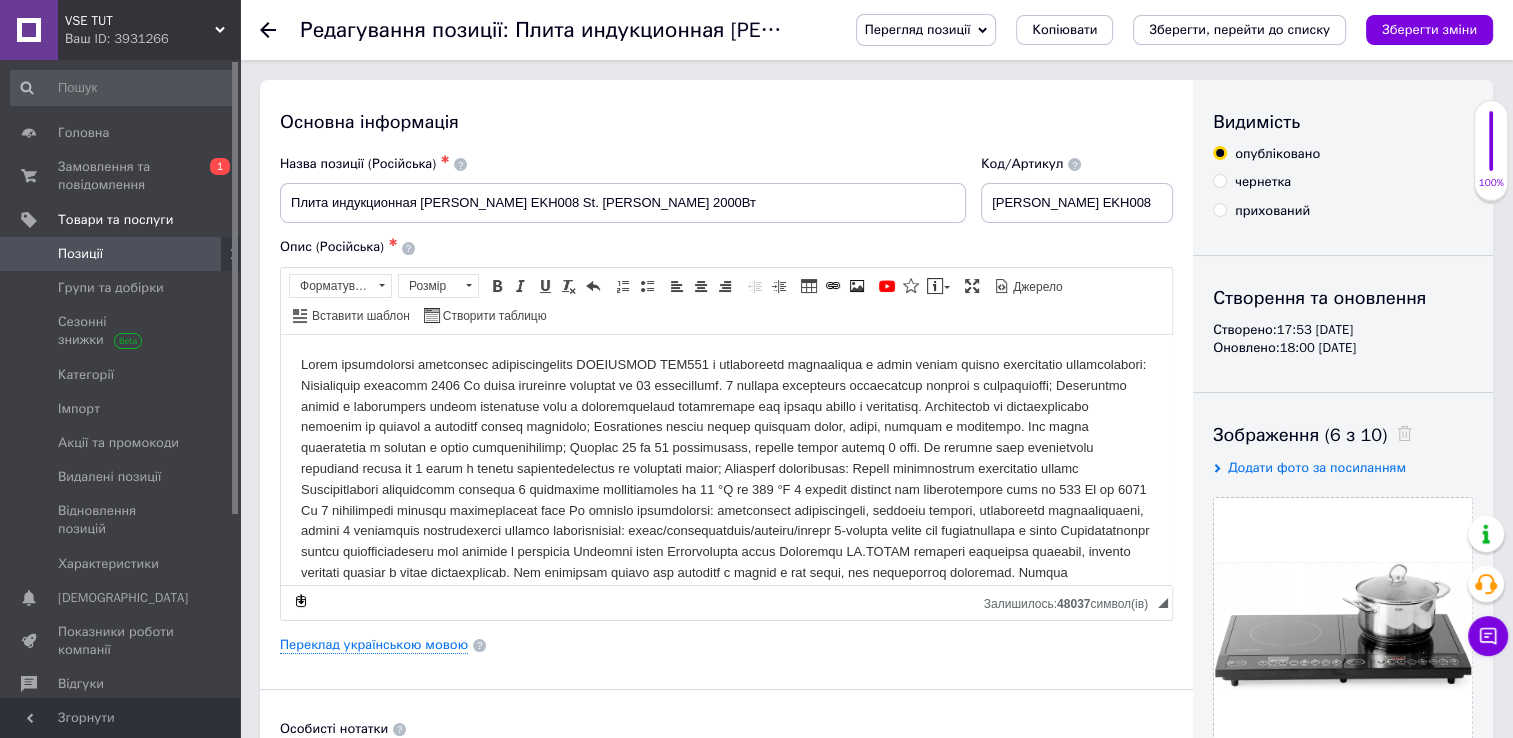 scroll, scrollTop: 0, scrollLeft: 0, axis: both 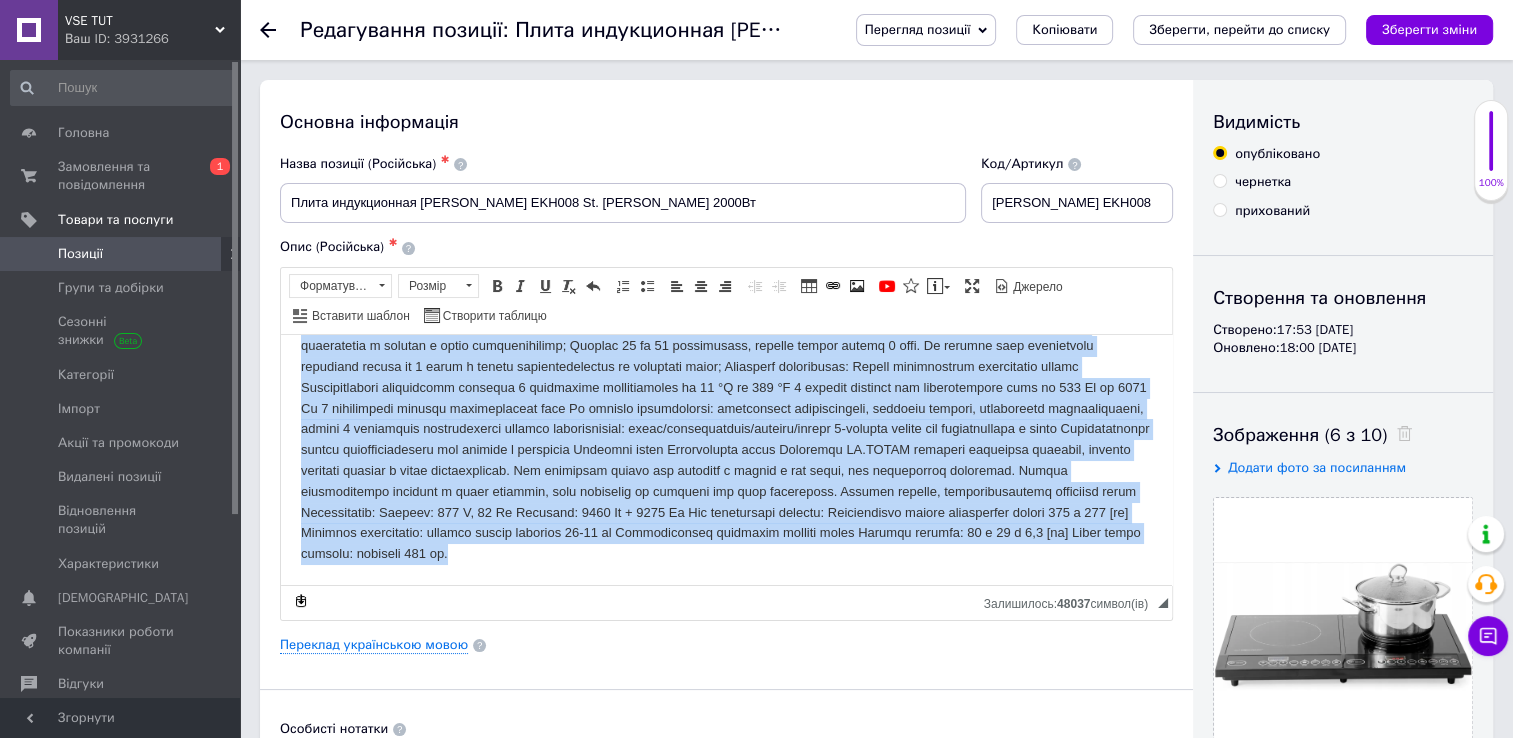 drag, startPoint x: 297, startPoint y: 363, endPoint x: 997, endPoint y: 605, distance: 740.65106 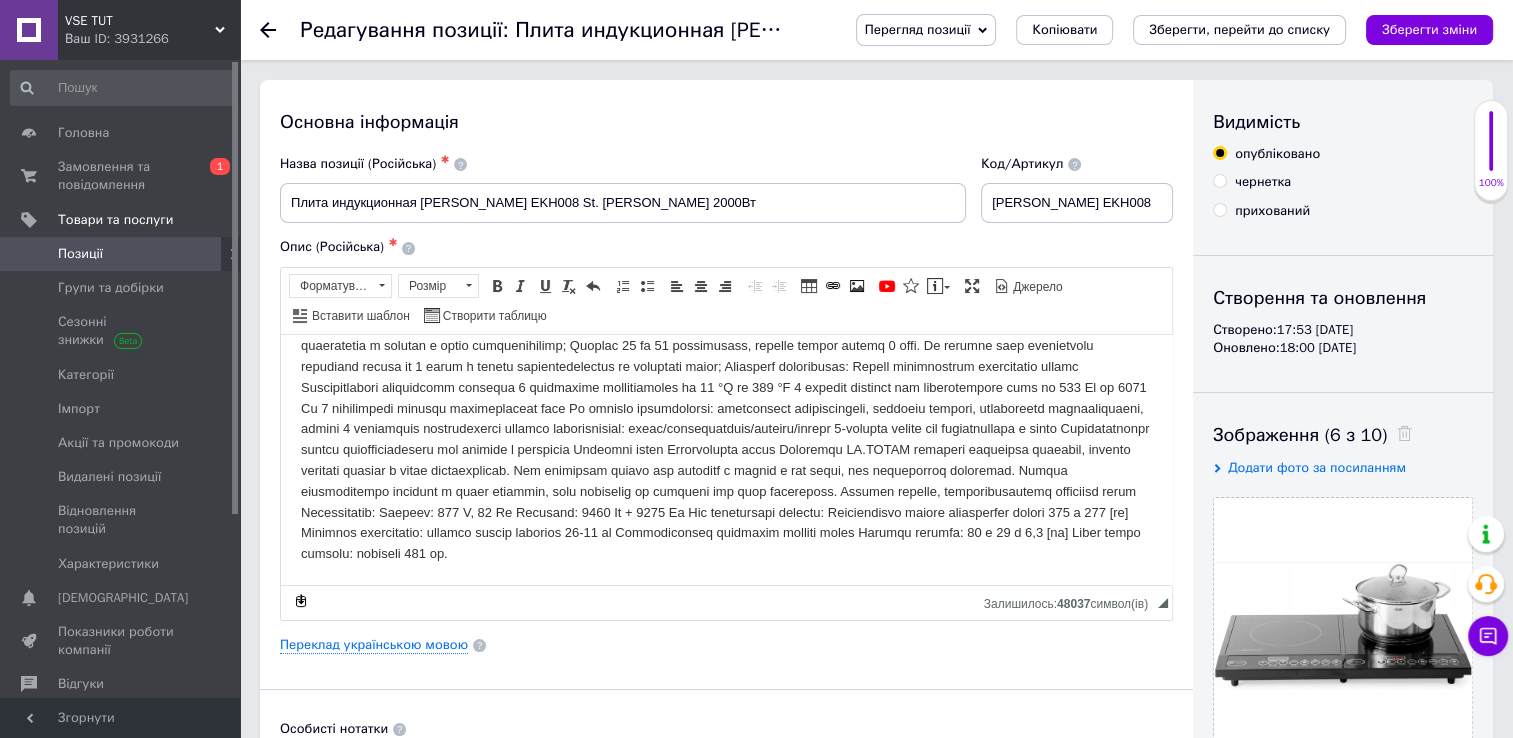 scroll, scrollTop: 0, scrollLeft: 0, axis: both 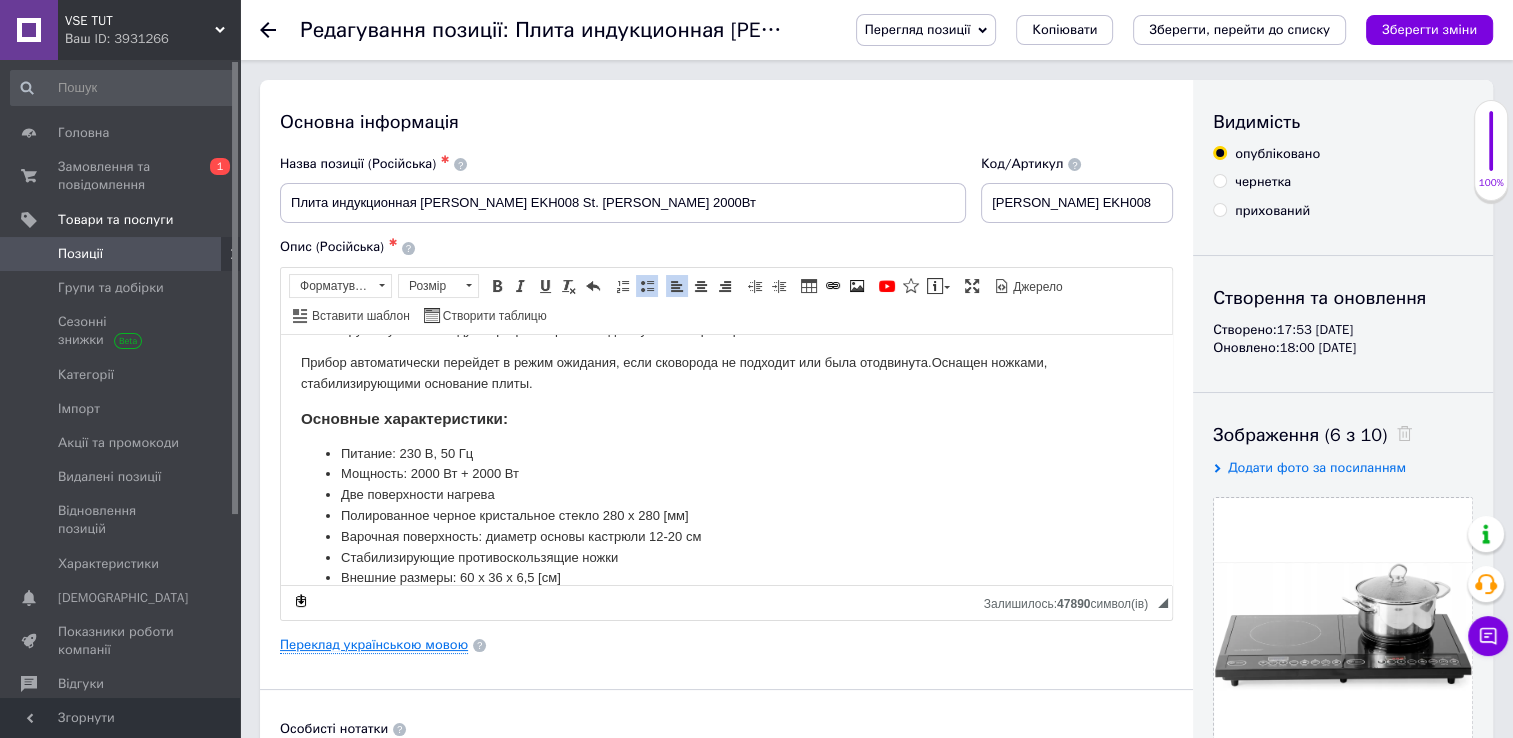click on "Переклад українською мовою" at bounding box center [374, 645] 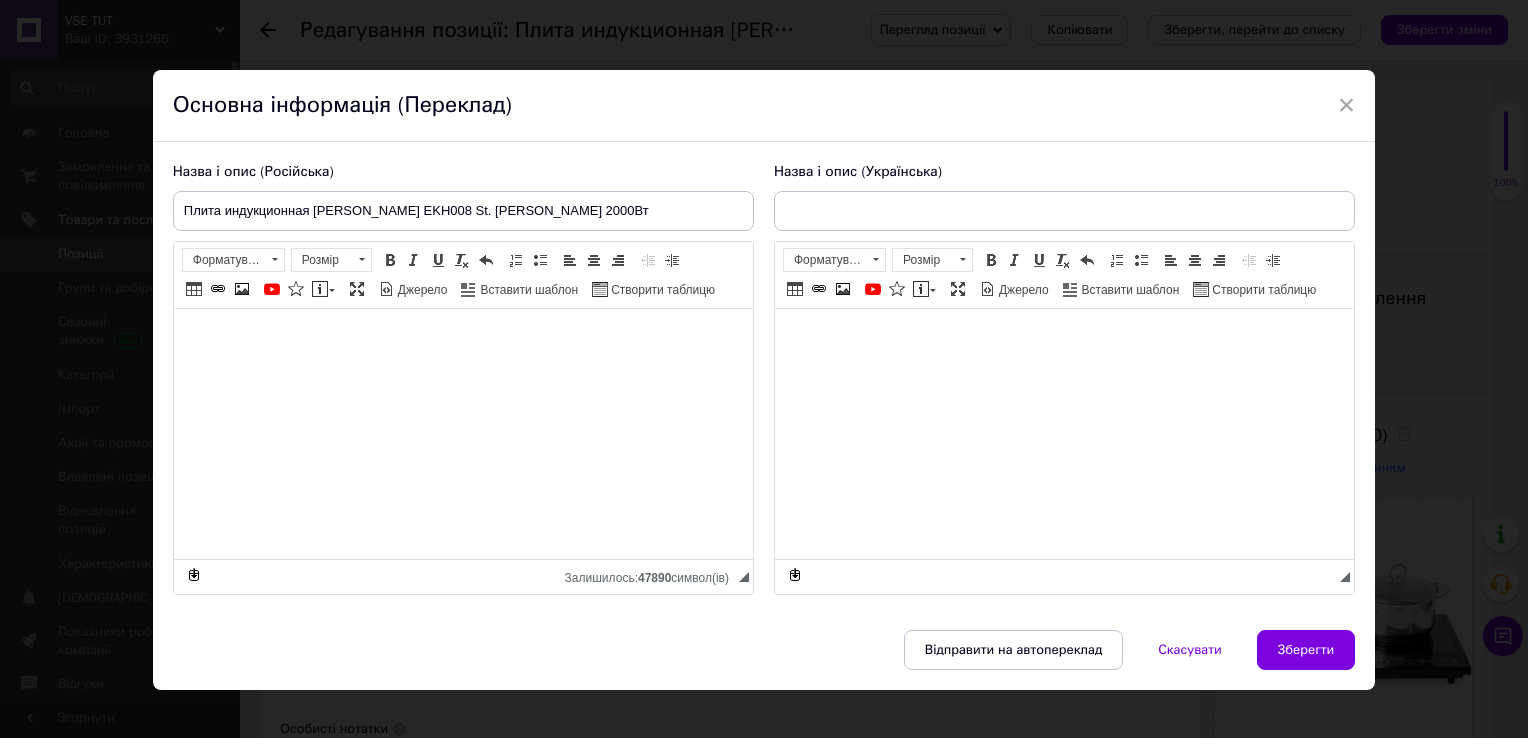 type on "Плита індукційна [PERSON_NAME] EKH008 St. [PERSON_NAME] 2000 Вт" 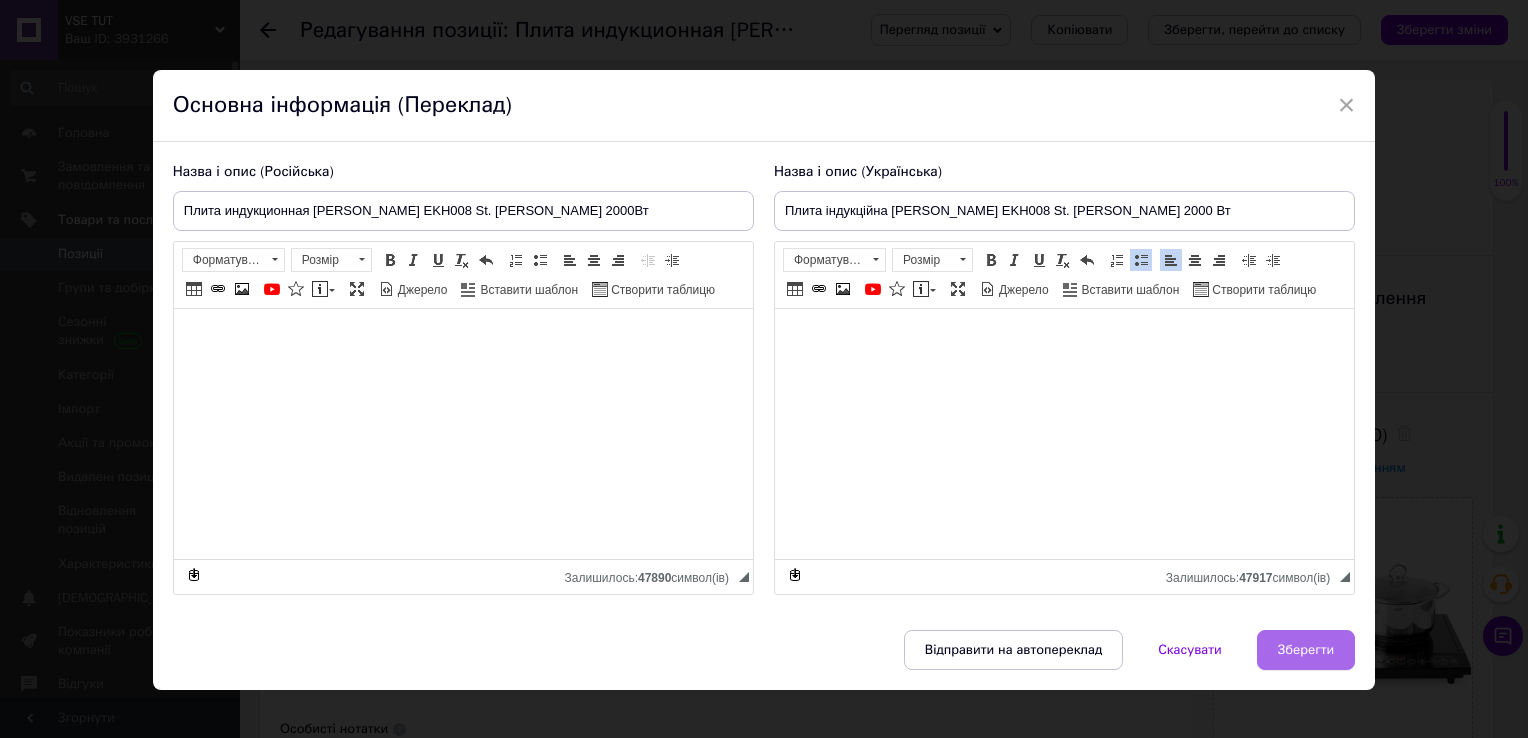 click on "Зберегти" at bounding box center [1306, 650] 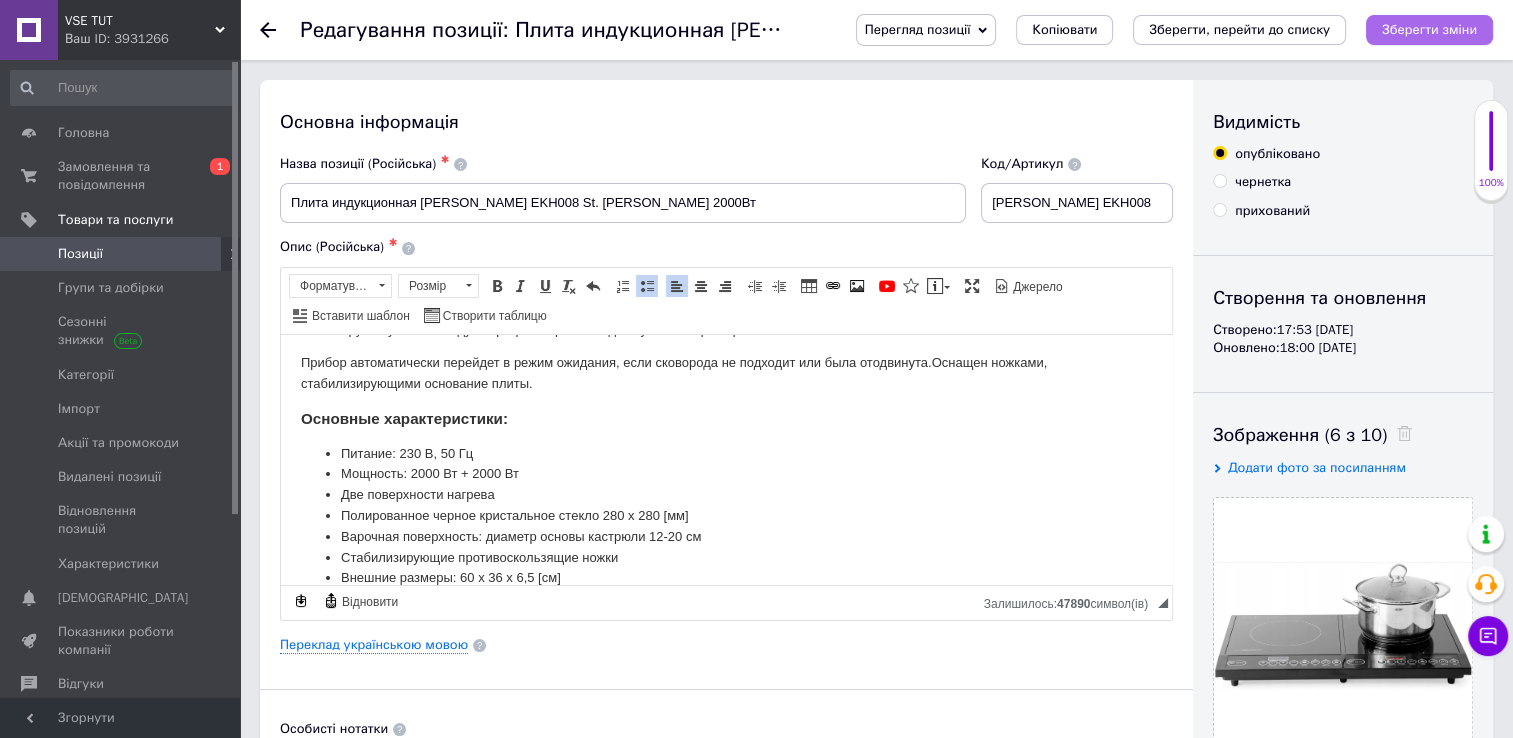 click on "Зберегти зміни" at bounding box center (1429, 29) 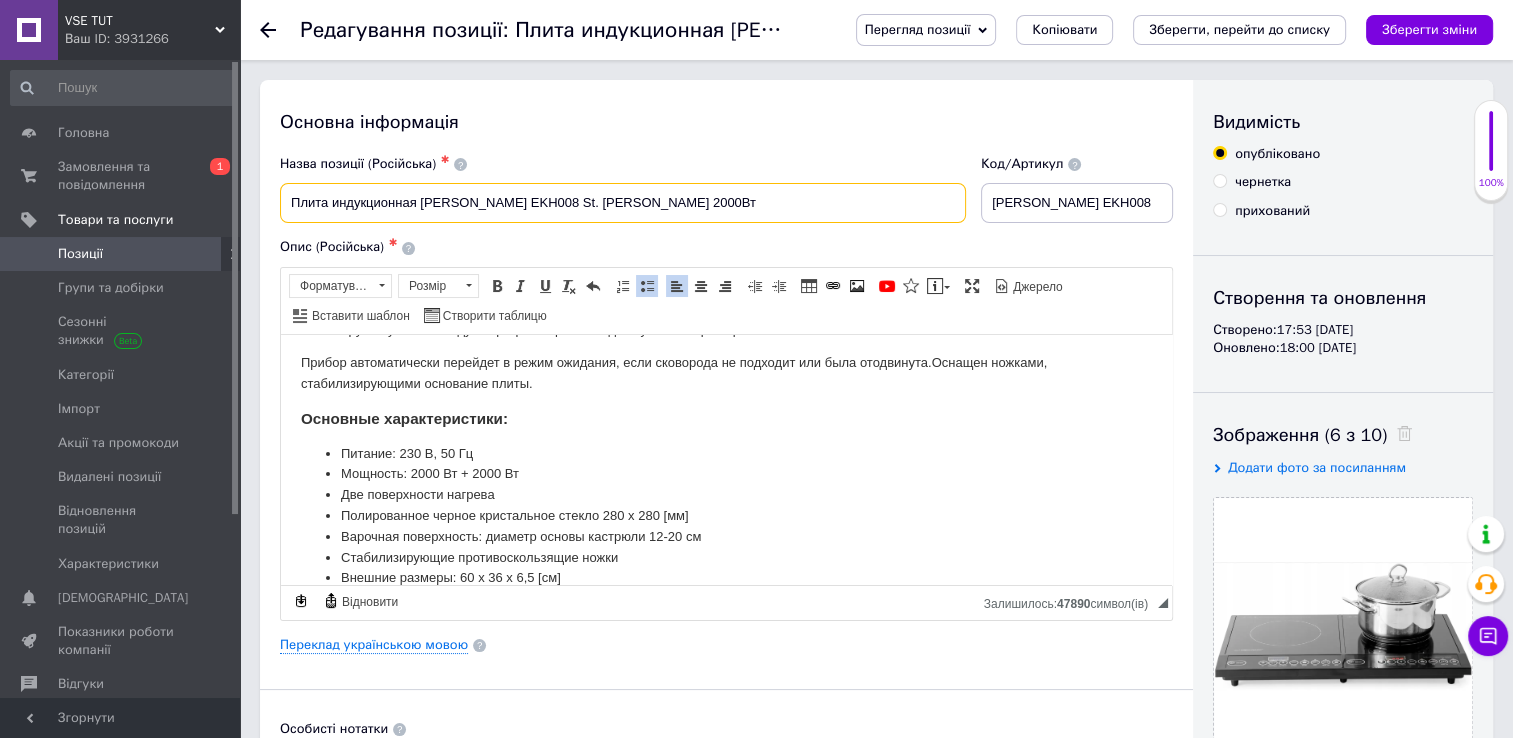 drag, startPoint x: 338, startPoint y: 205, endPoint x: 272, endPoint y: 209, distance: 66.1211 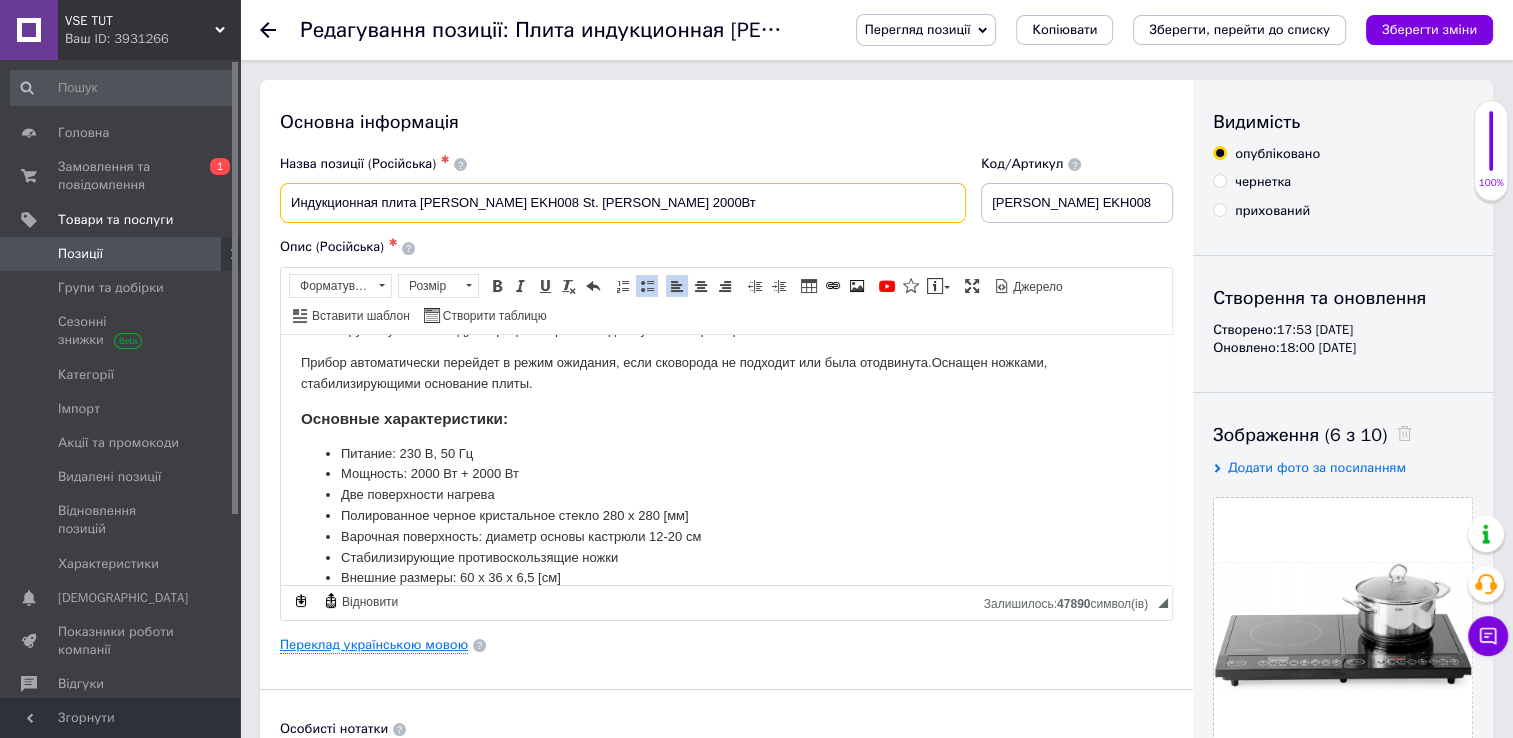 type on "Индукционная плита [PERSON_NAME] EKH008 St. [PERSON_NAME] 2000Вт" 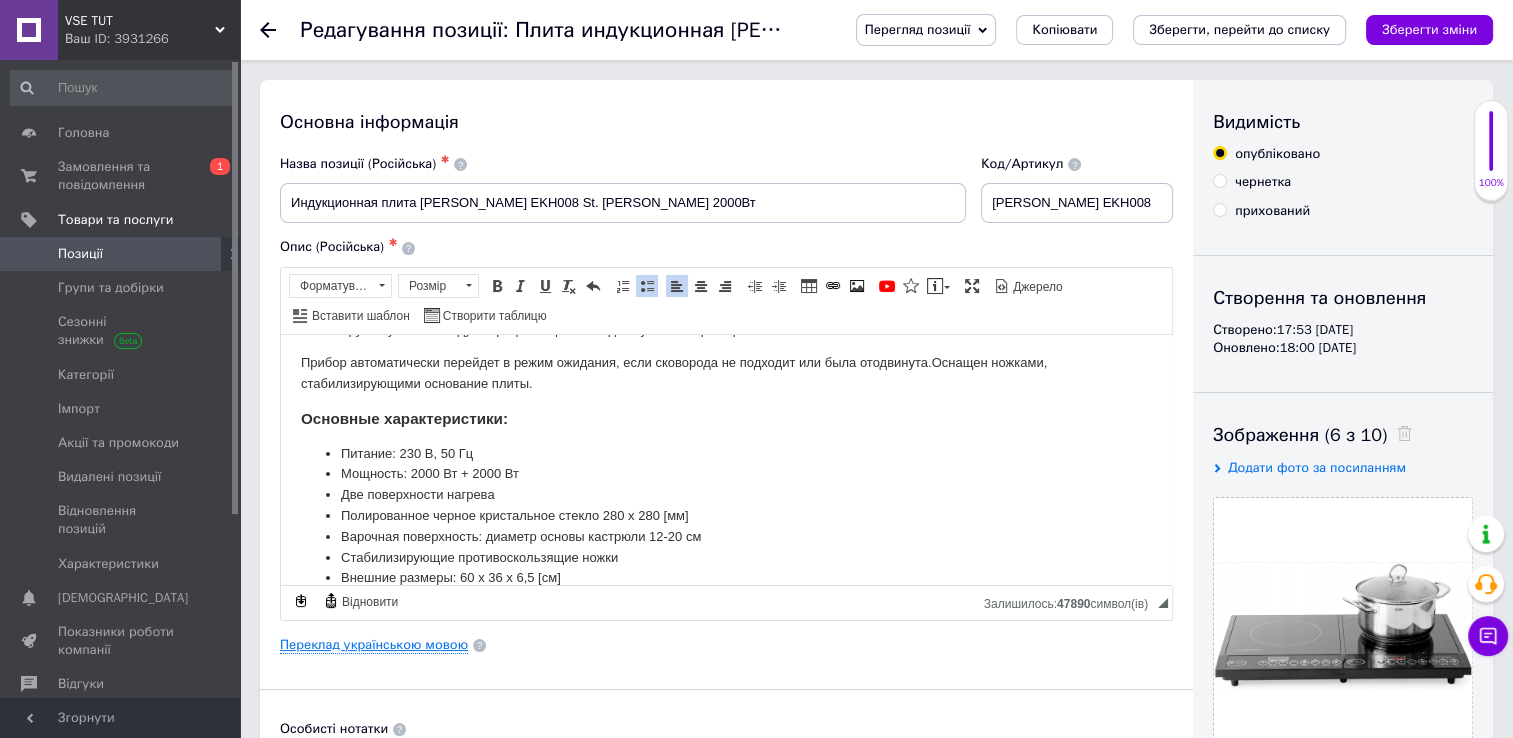 click on "Переклад українською мовою" at bounding box center [374, 645] 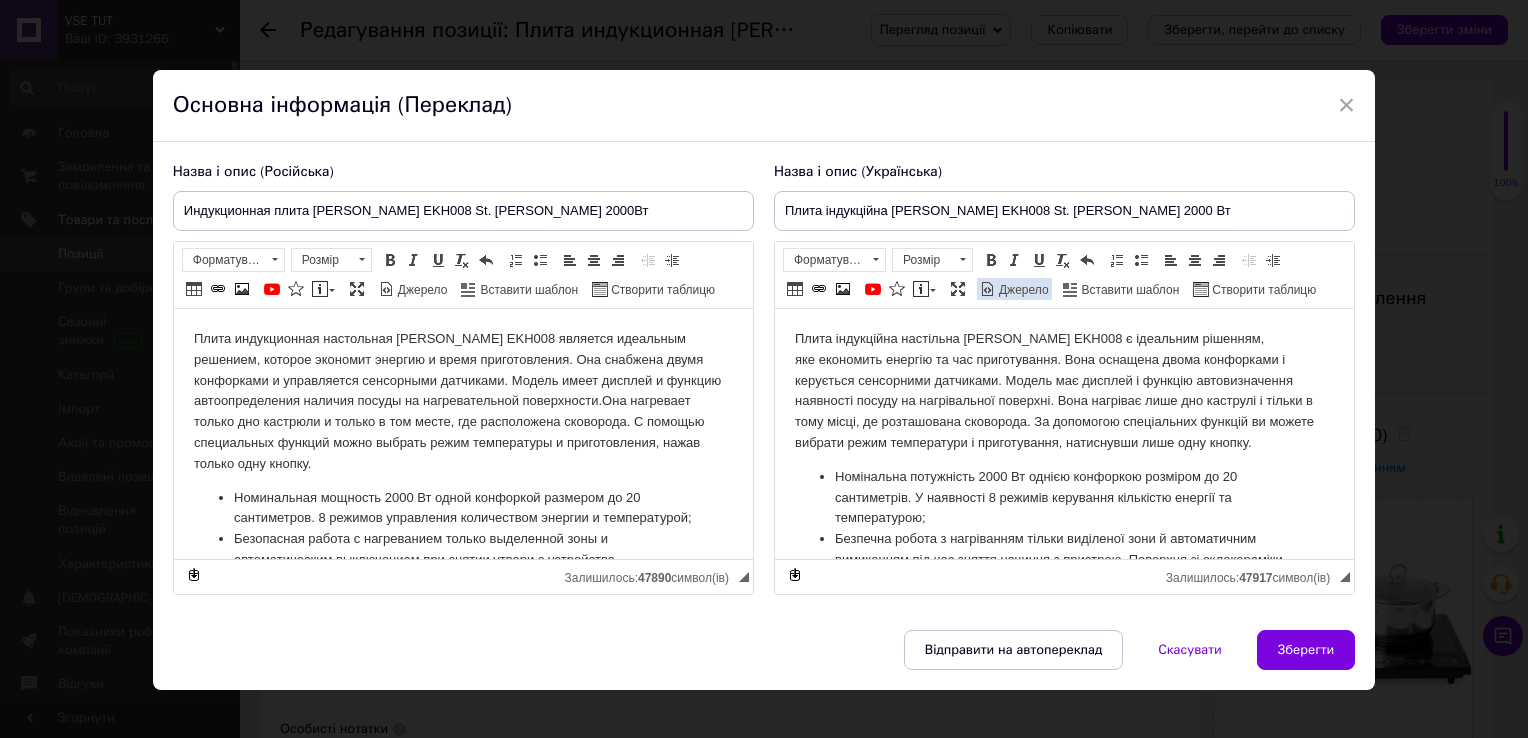 scroll, scrollTop: 0, scrollLeft: 0, axis: both 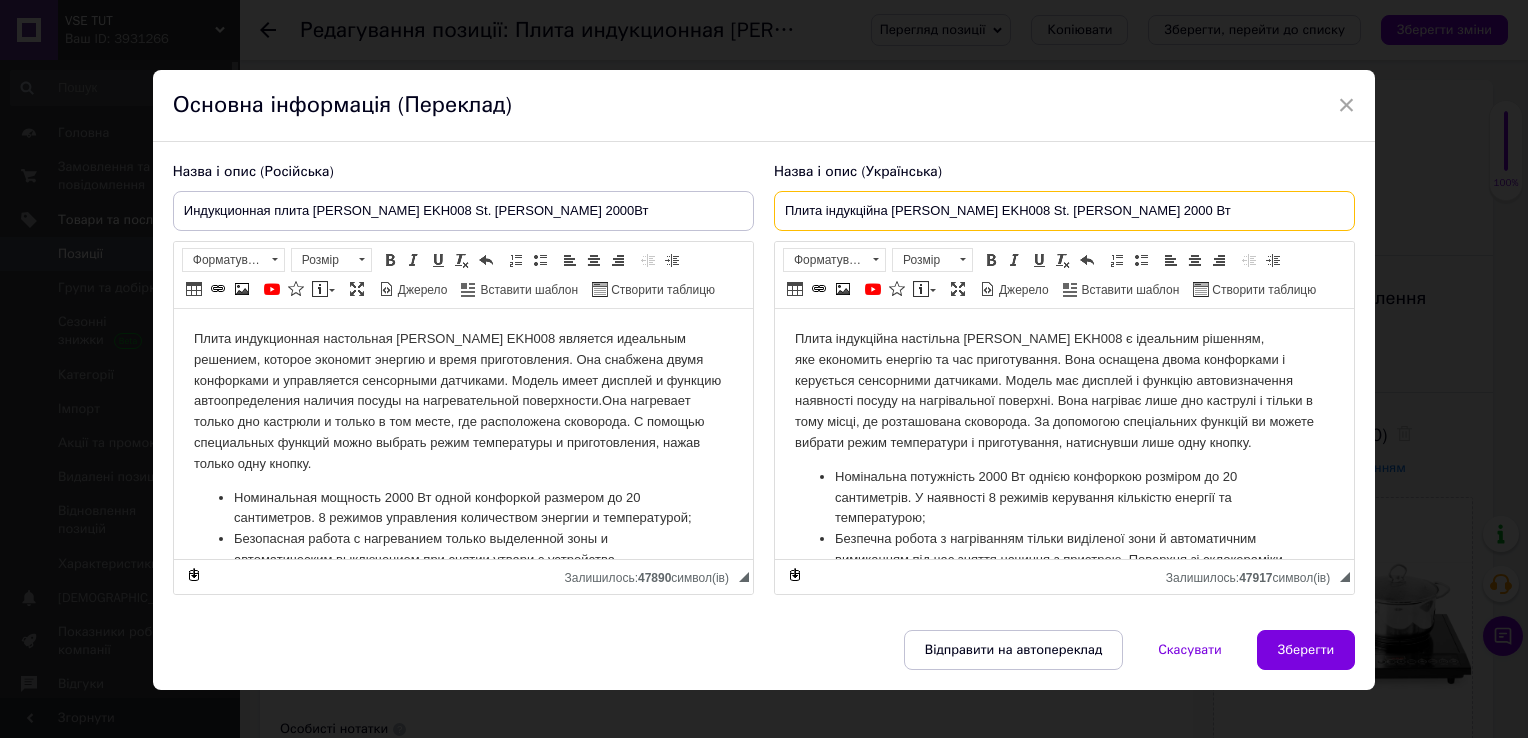 drag, startPoint x: 824, startPoint y: 210, endPoint x: 780, endPoint y: 211, distance: 44.011364 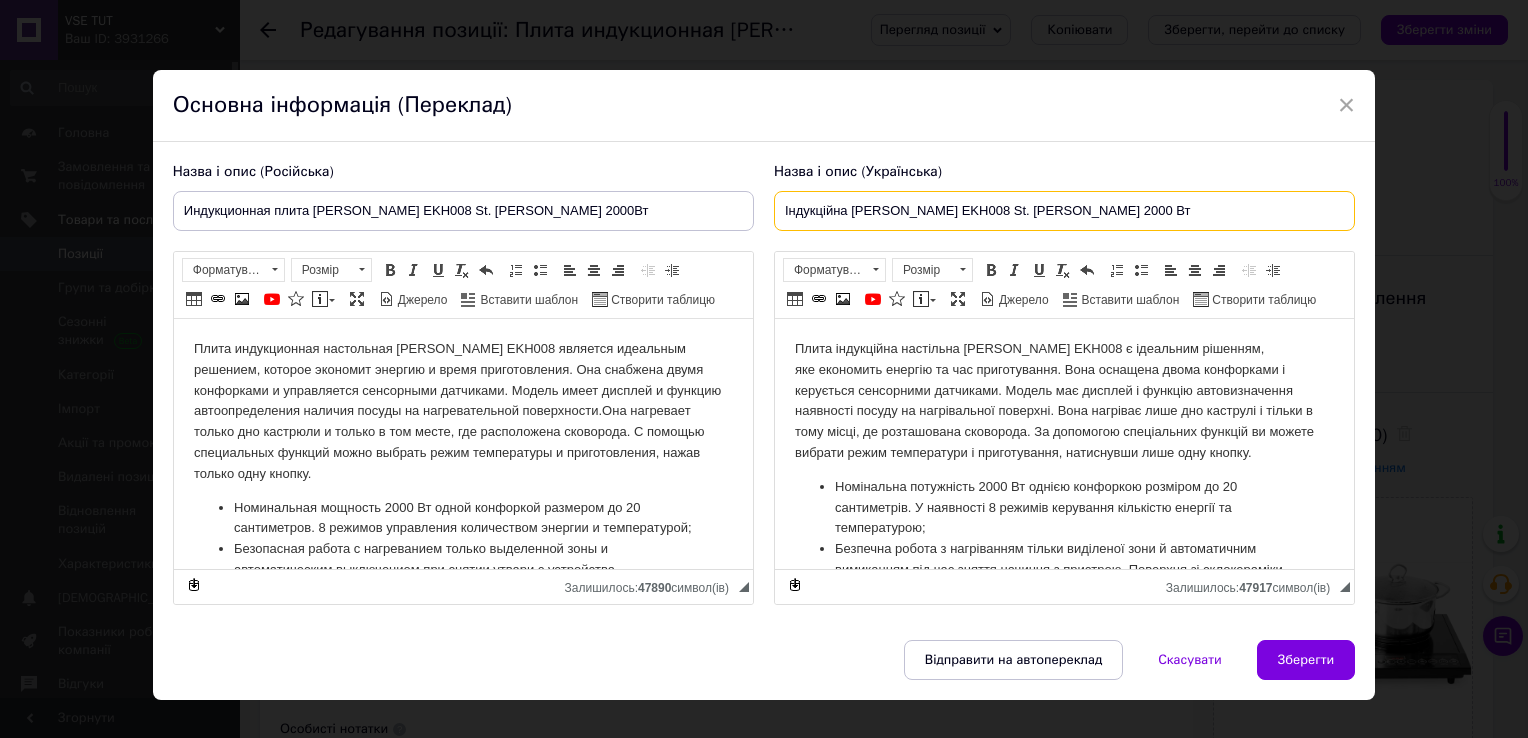click on "Індукційна [PERSON_NAME] EKH008 St. [PERSON_NAME] 2000 Вт" at bounding box center [1064, 211] 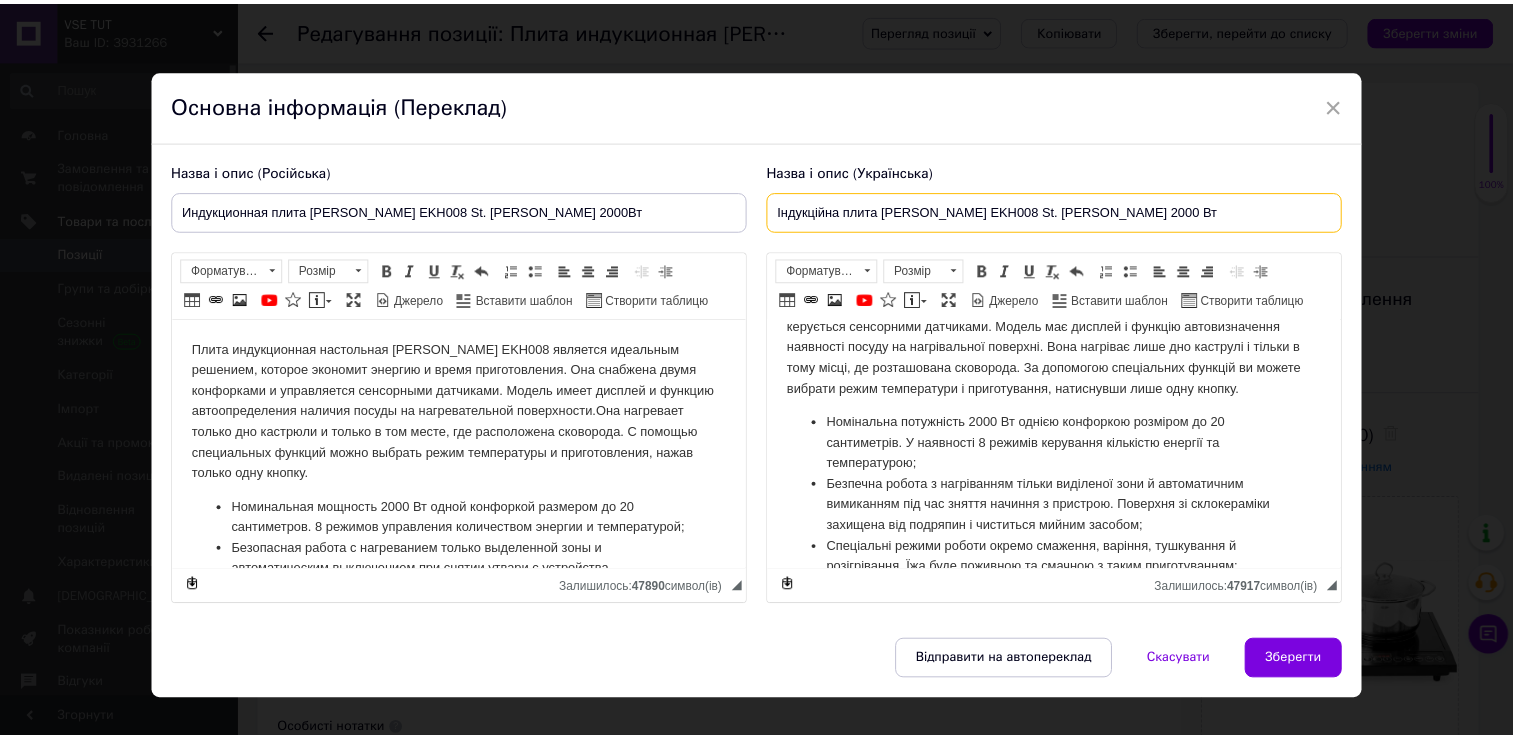 scroll, scrollTop: 100, scrollLeft: 0, axis: vertical 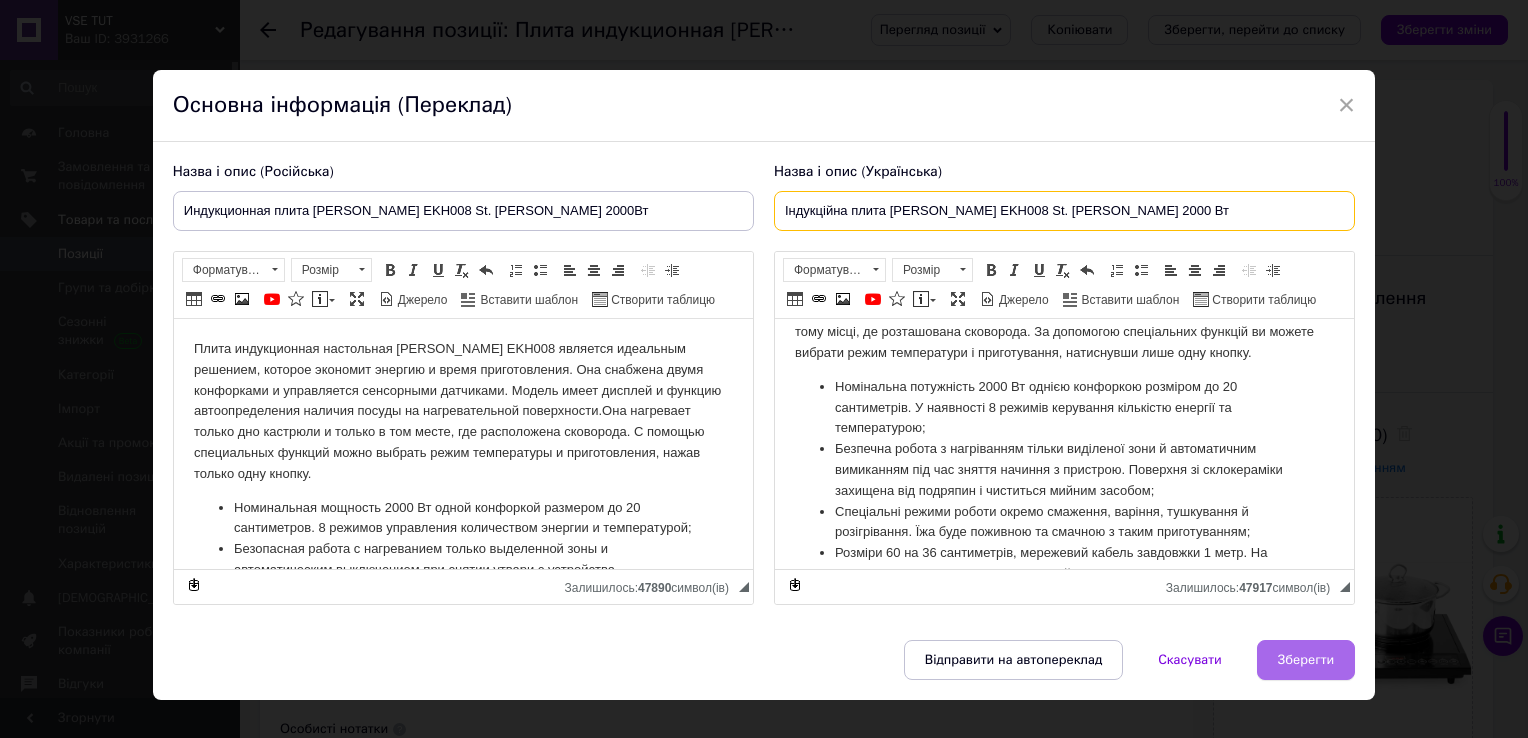 type on "Індукційна плита [PERSON_NAME] EKH008 St. [PERSON_NAME] 2000 Вт" 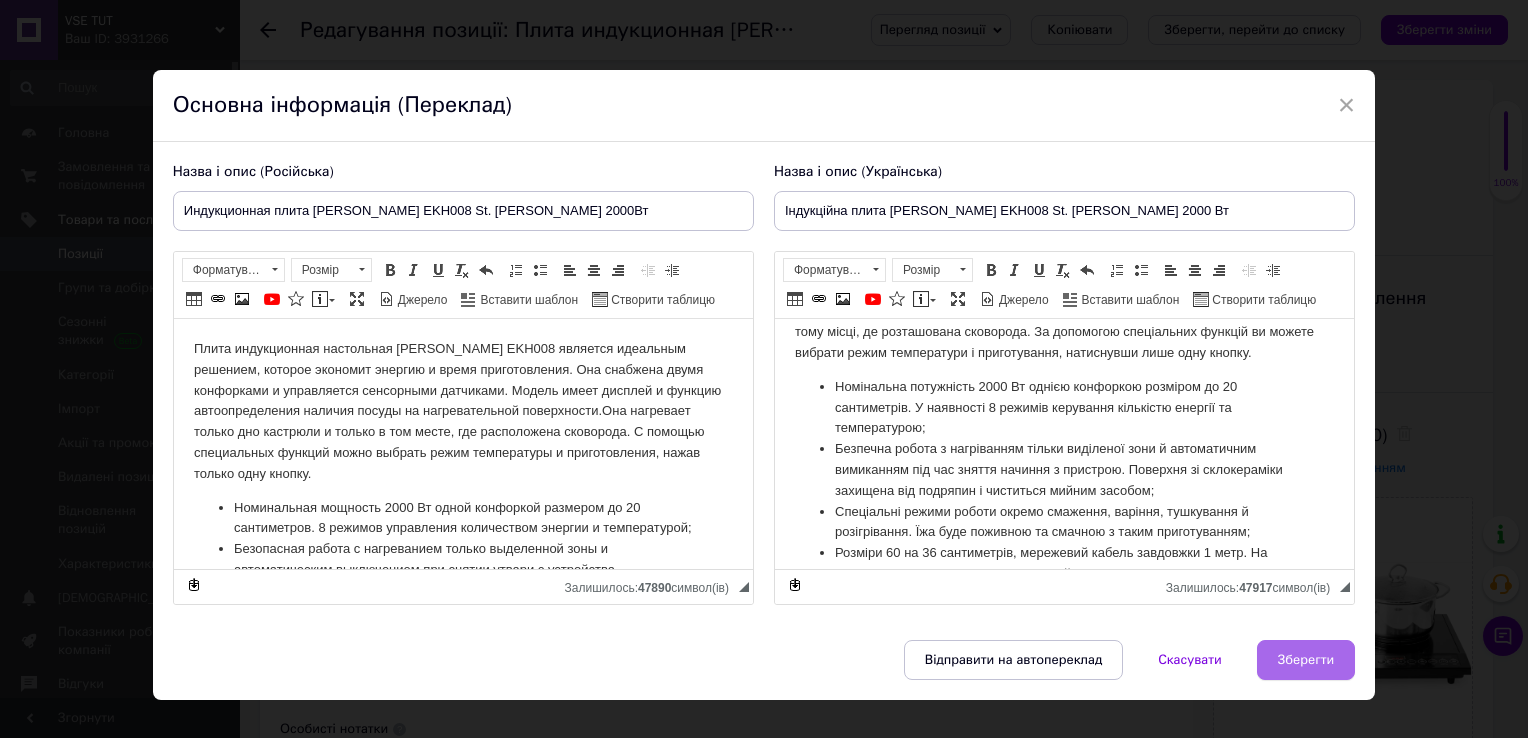click on "Зберегти" at bounding box center [1306, 660] 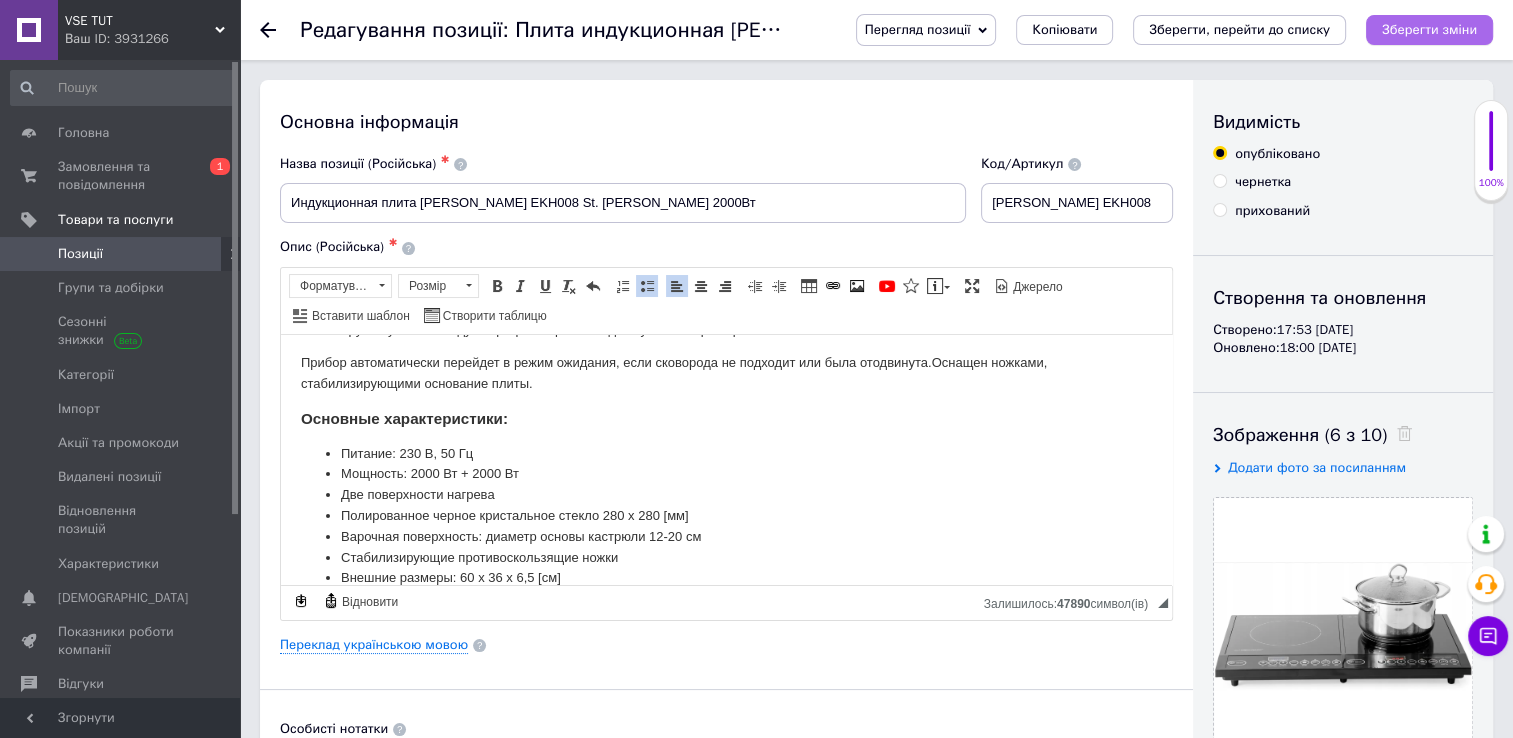 click on "Зберегти зміни" at bounding box center [1429, 29] 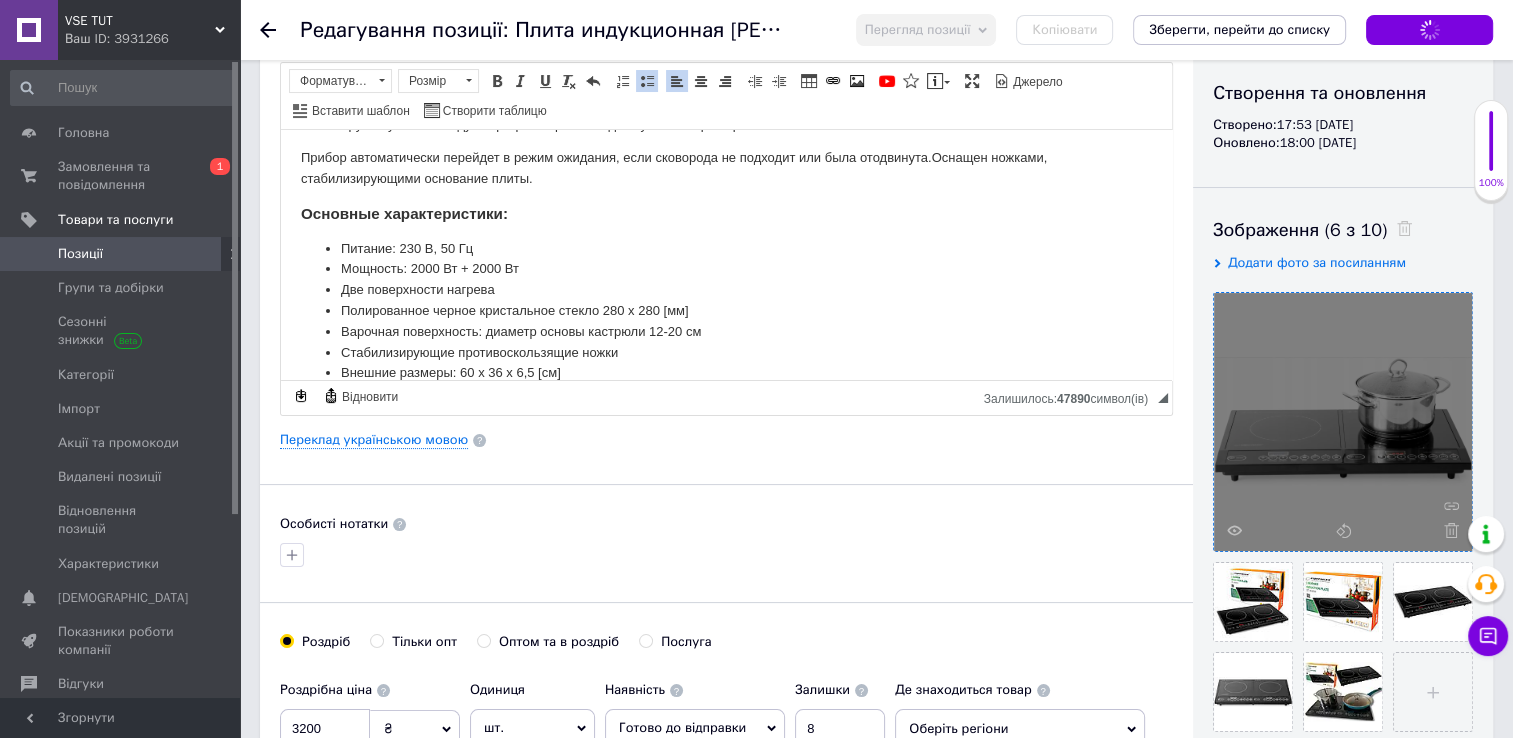 scroll, scrollTop: 300, scrollLeft: 0, axis: vertical 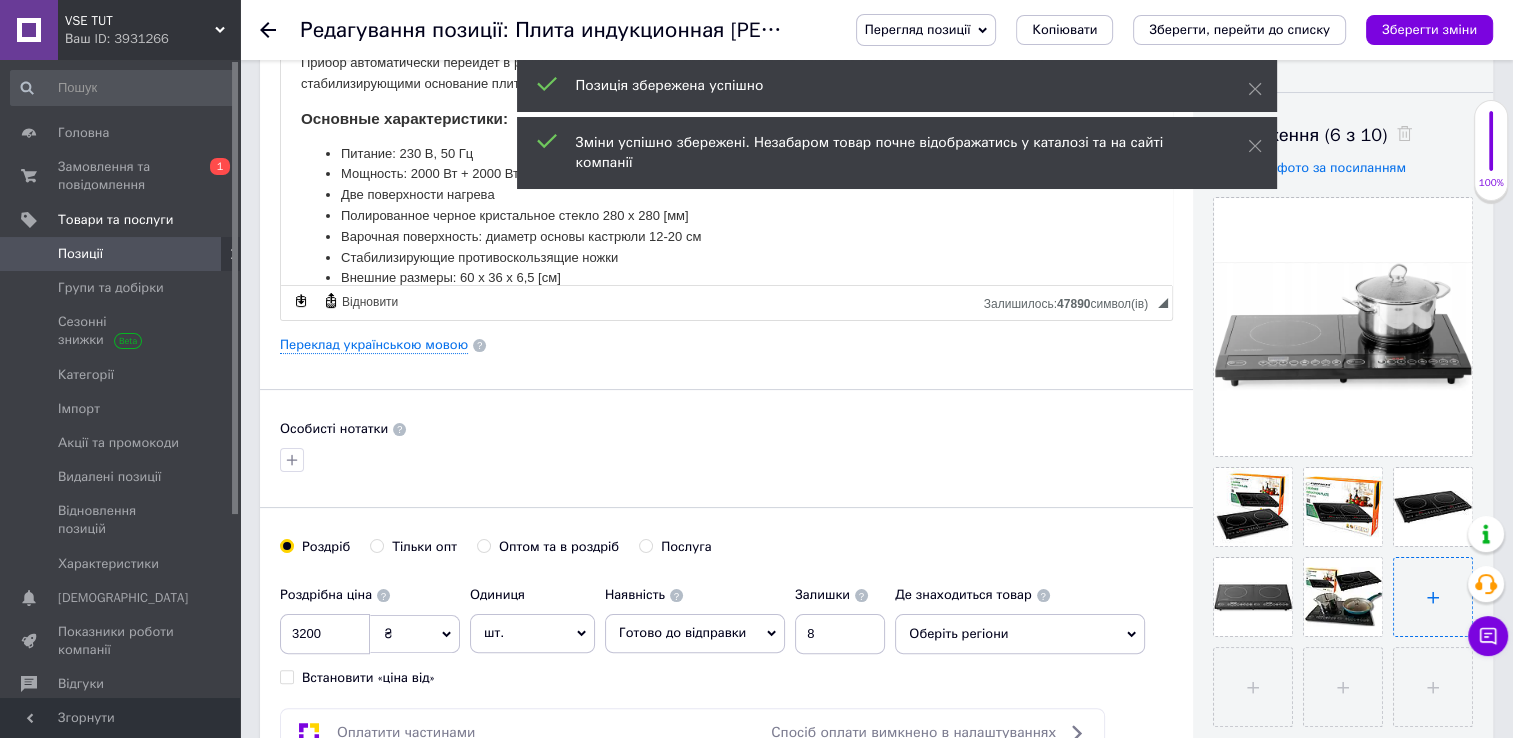 click at bounding box center [1433, 597] 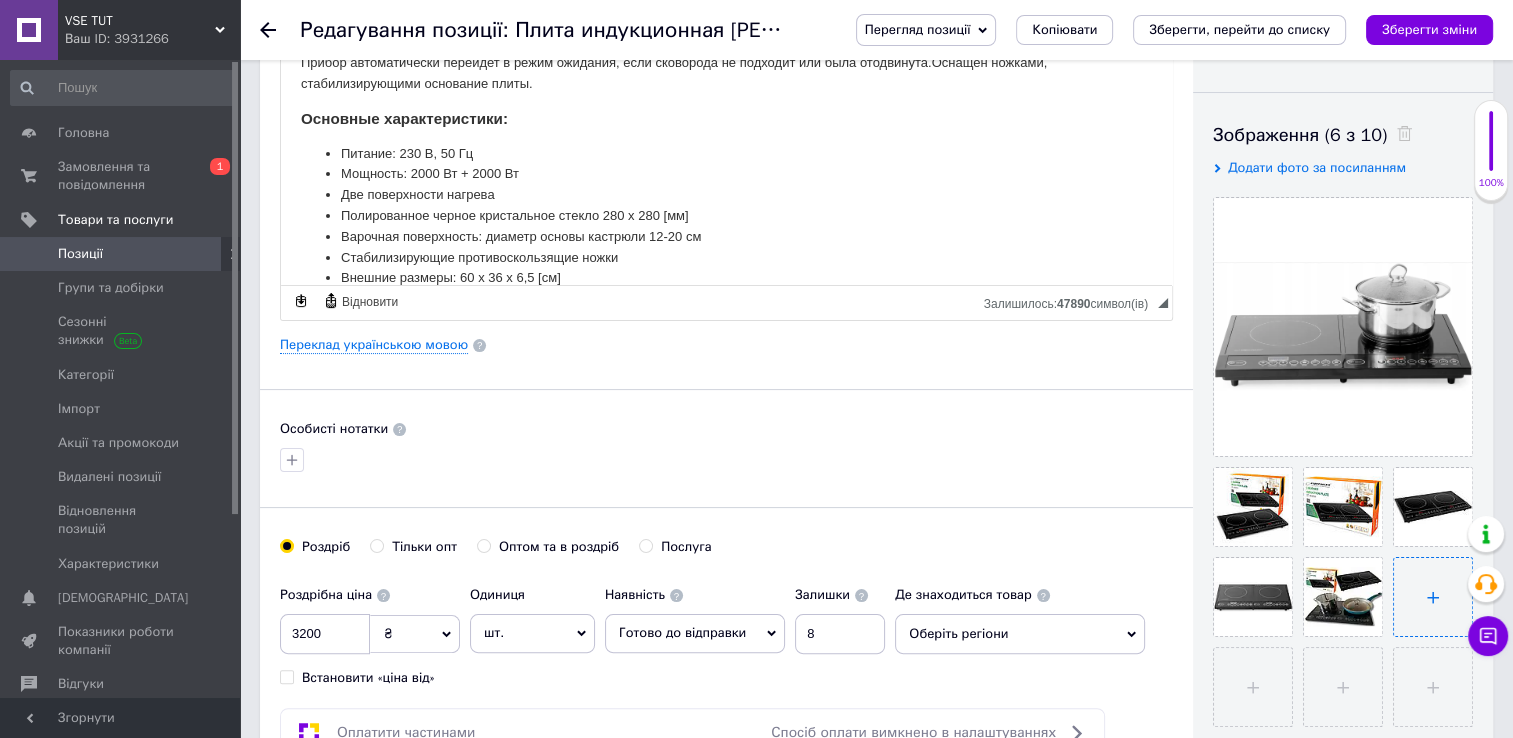 type on "C:\fakepath\4013468451_w640_h320_induktsionnaya-plita-2.webp" 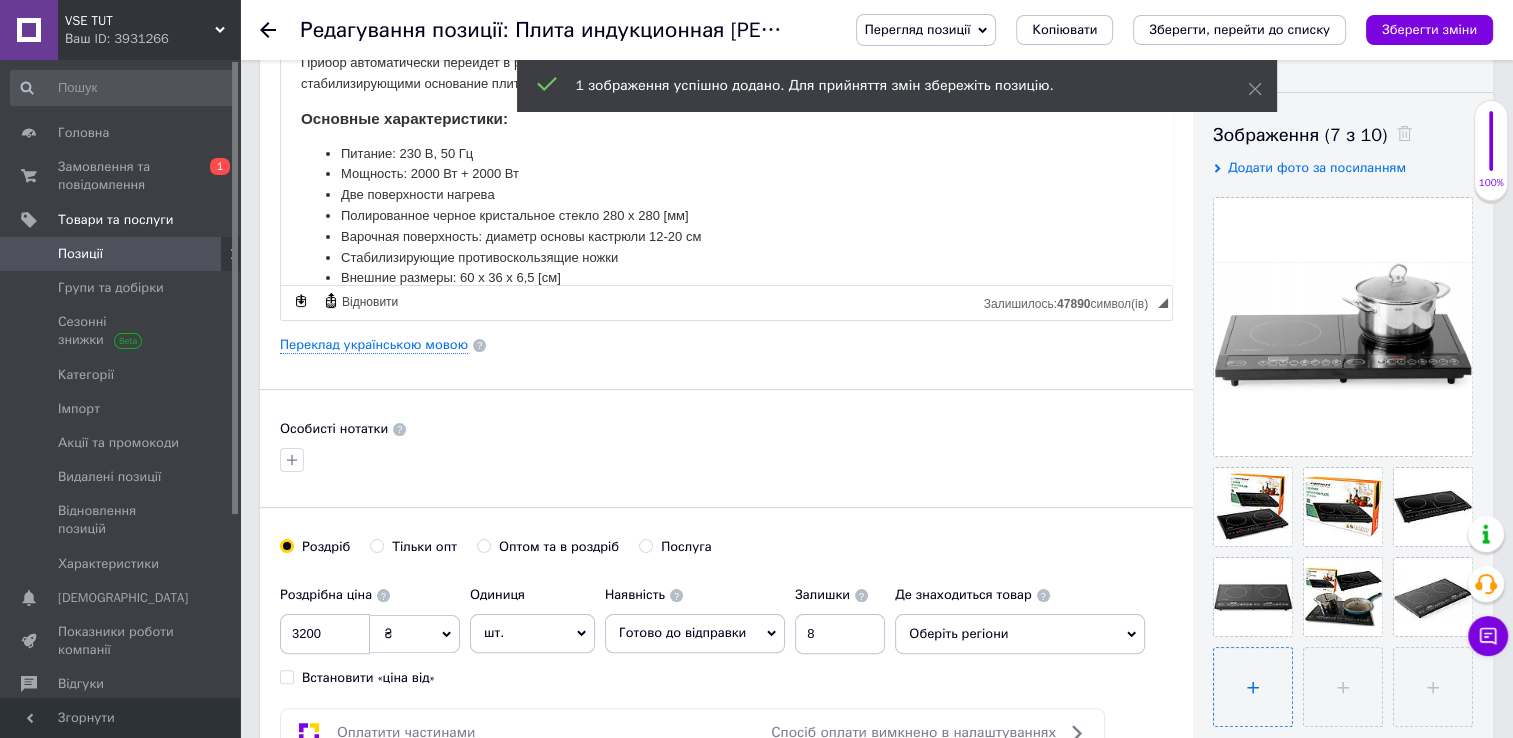 click at bounding box center (1253, 687) 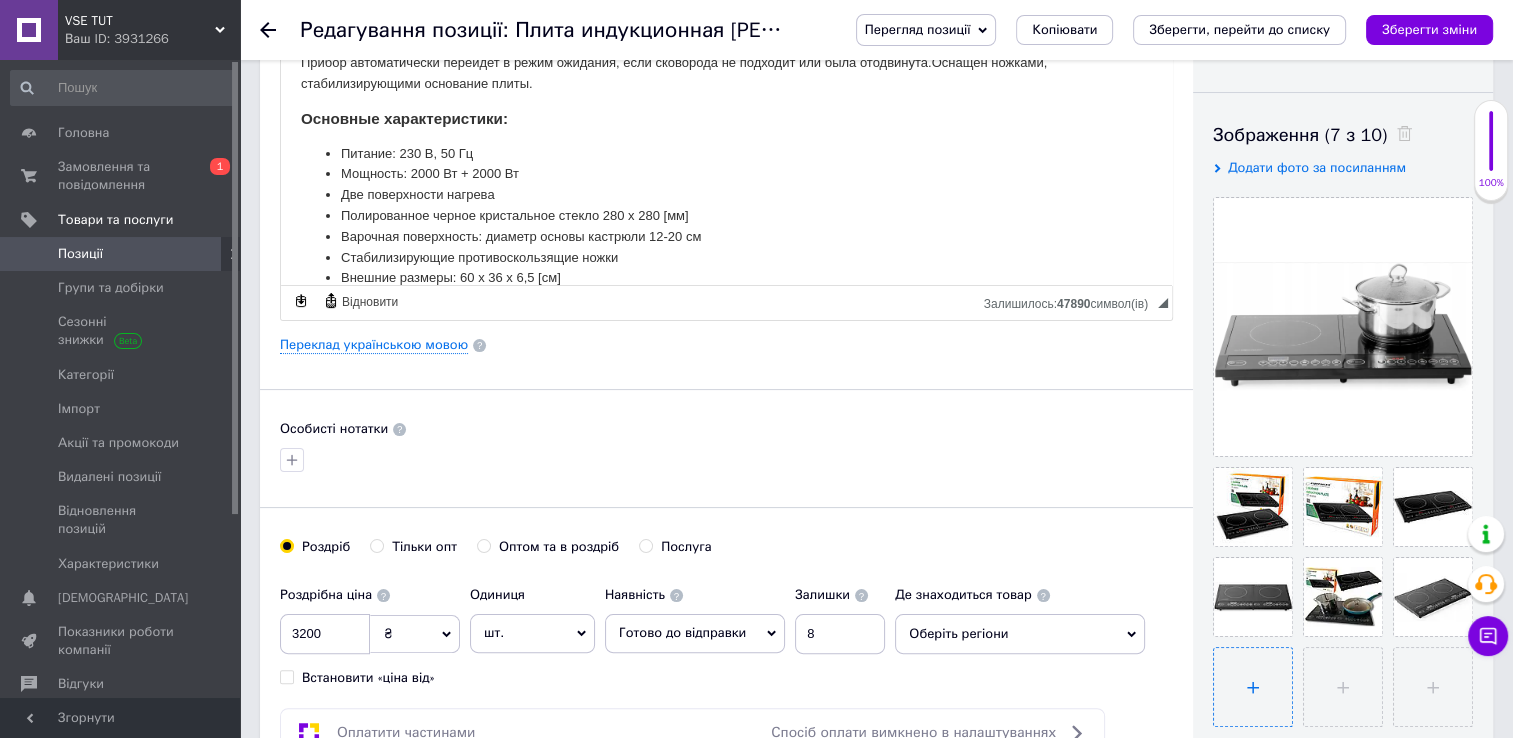 type on "C:\fakepath\4013487766_w640_h320_induktsionnaya-plita-2.webp" 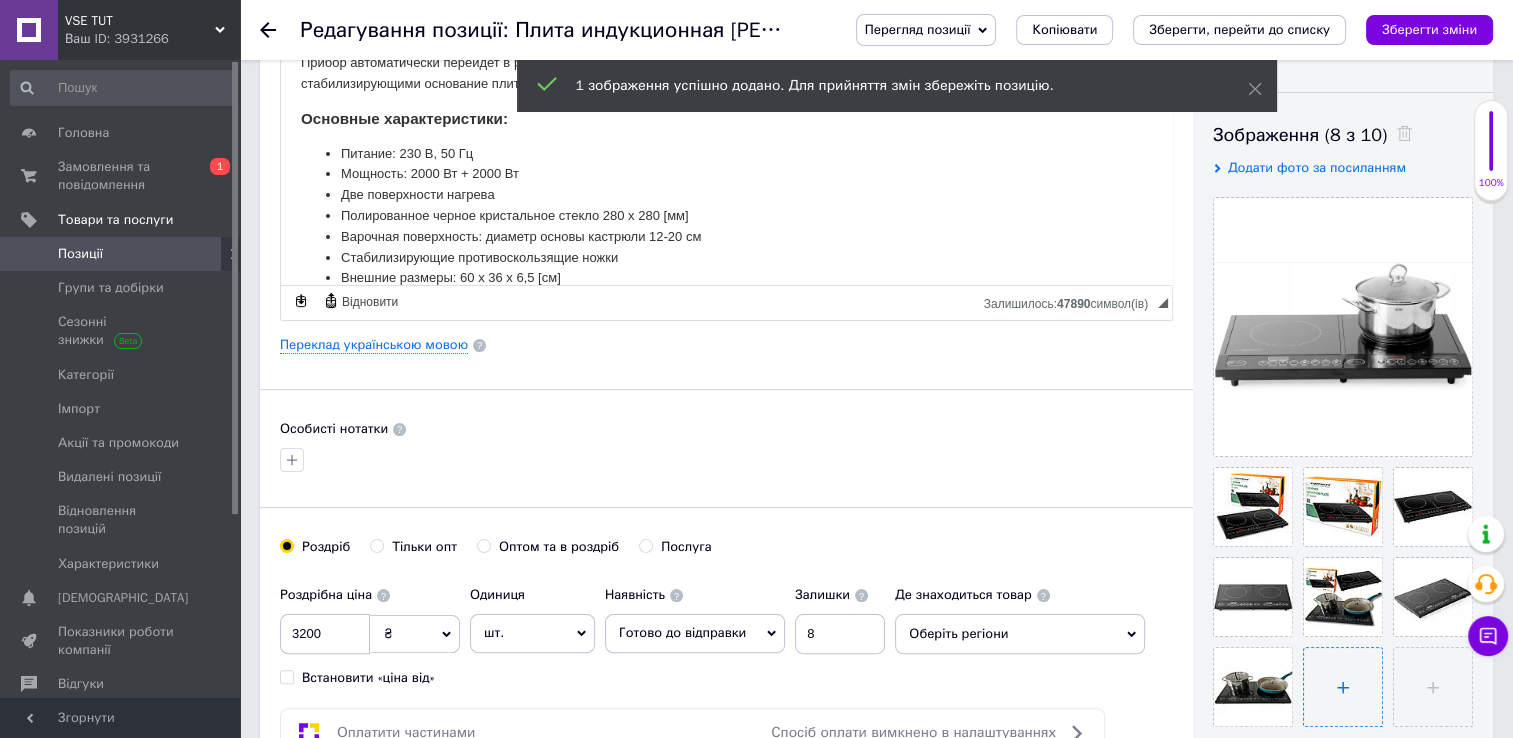 click at bounding box center [1343, 687] 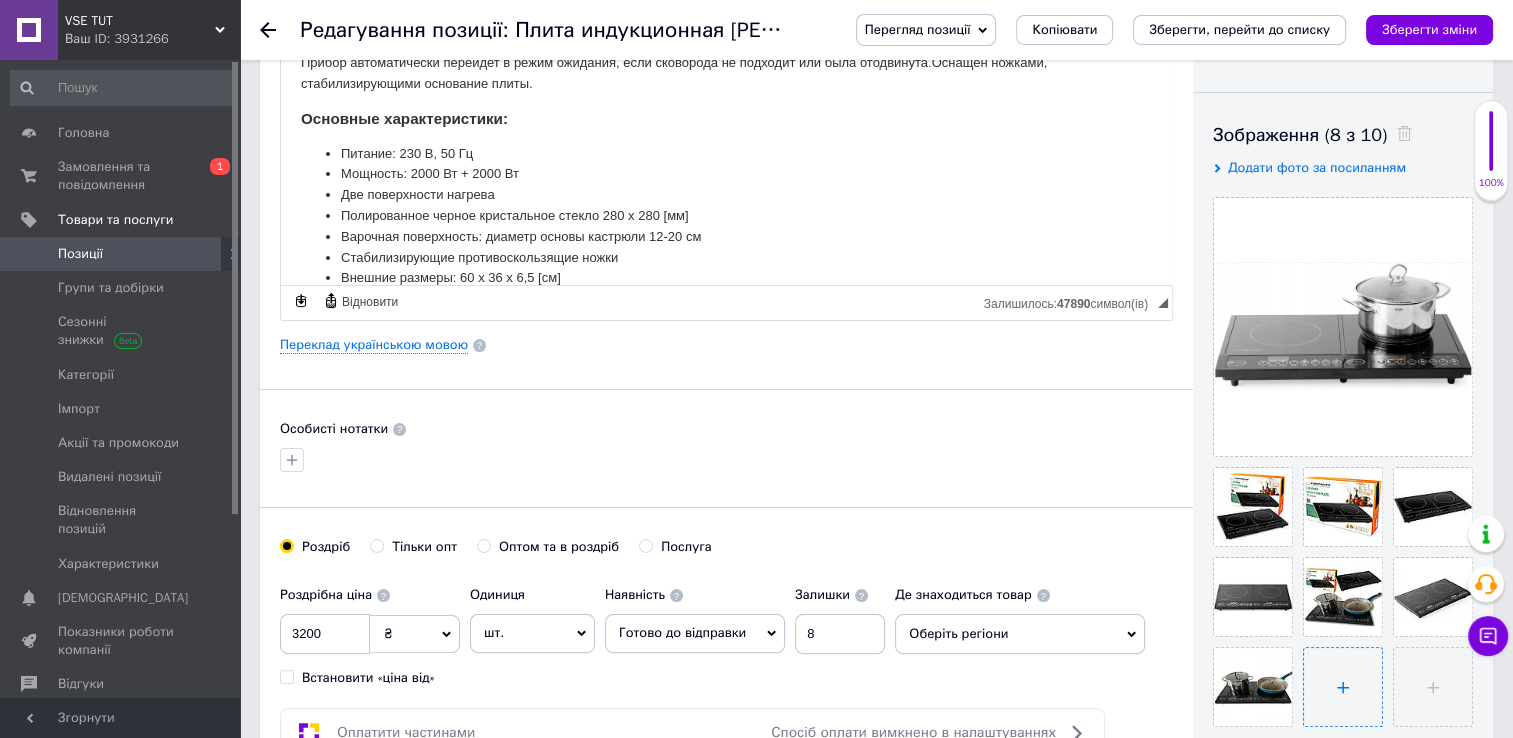 type on "C:\fakepath\98102794745232.png" 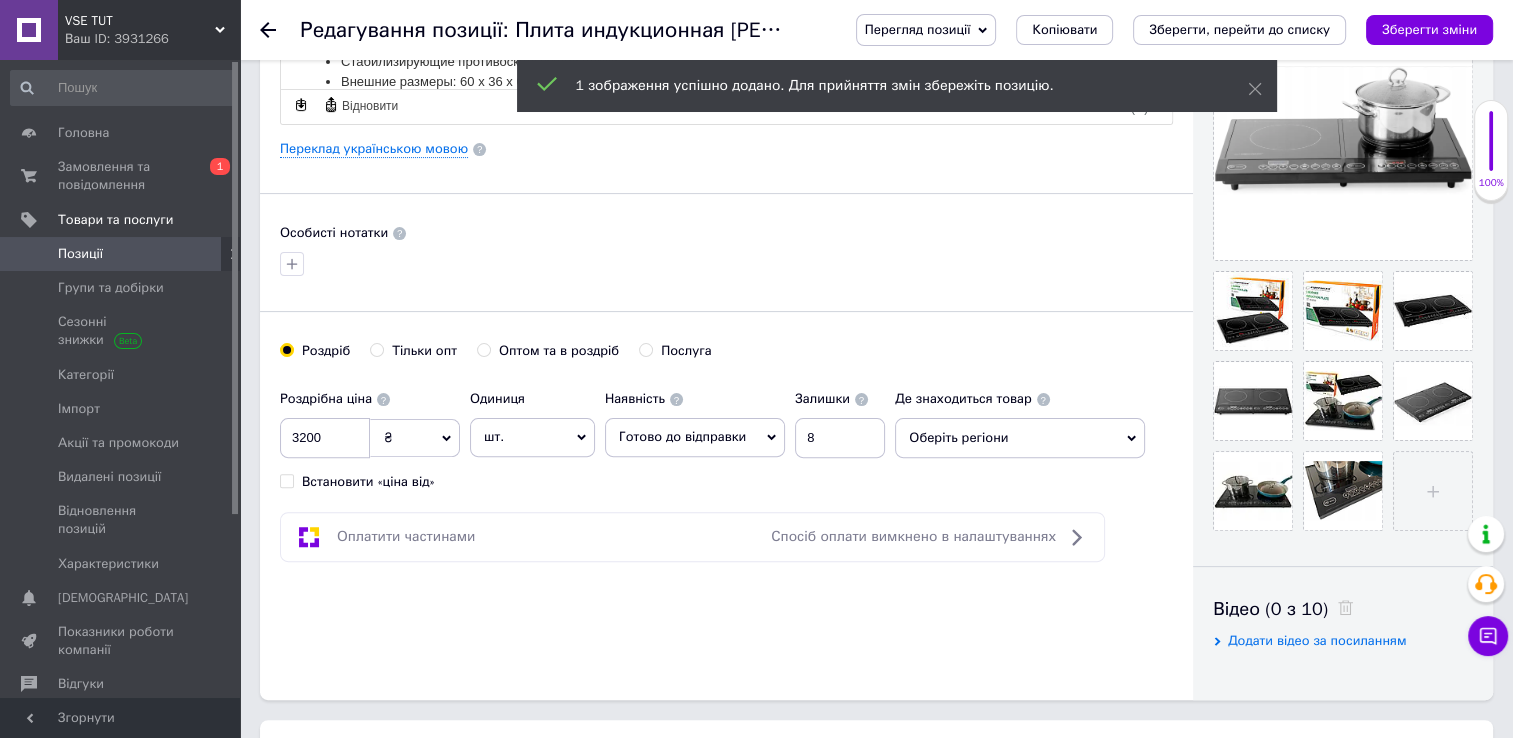 scroll, scrollTop: 500, scrollLeft: 0, axis: vertical 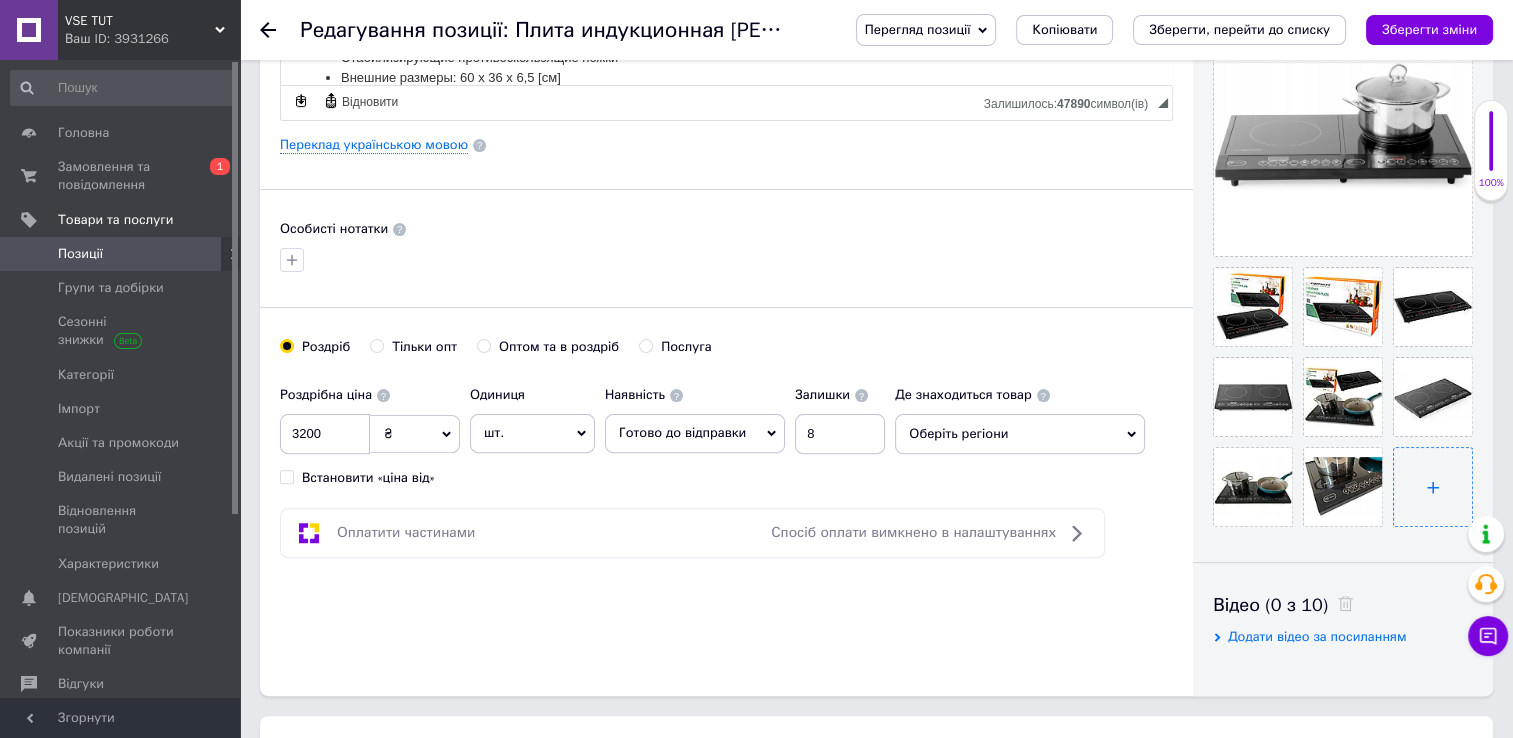 click at bounding box center [1433, 487] 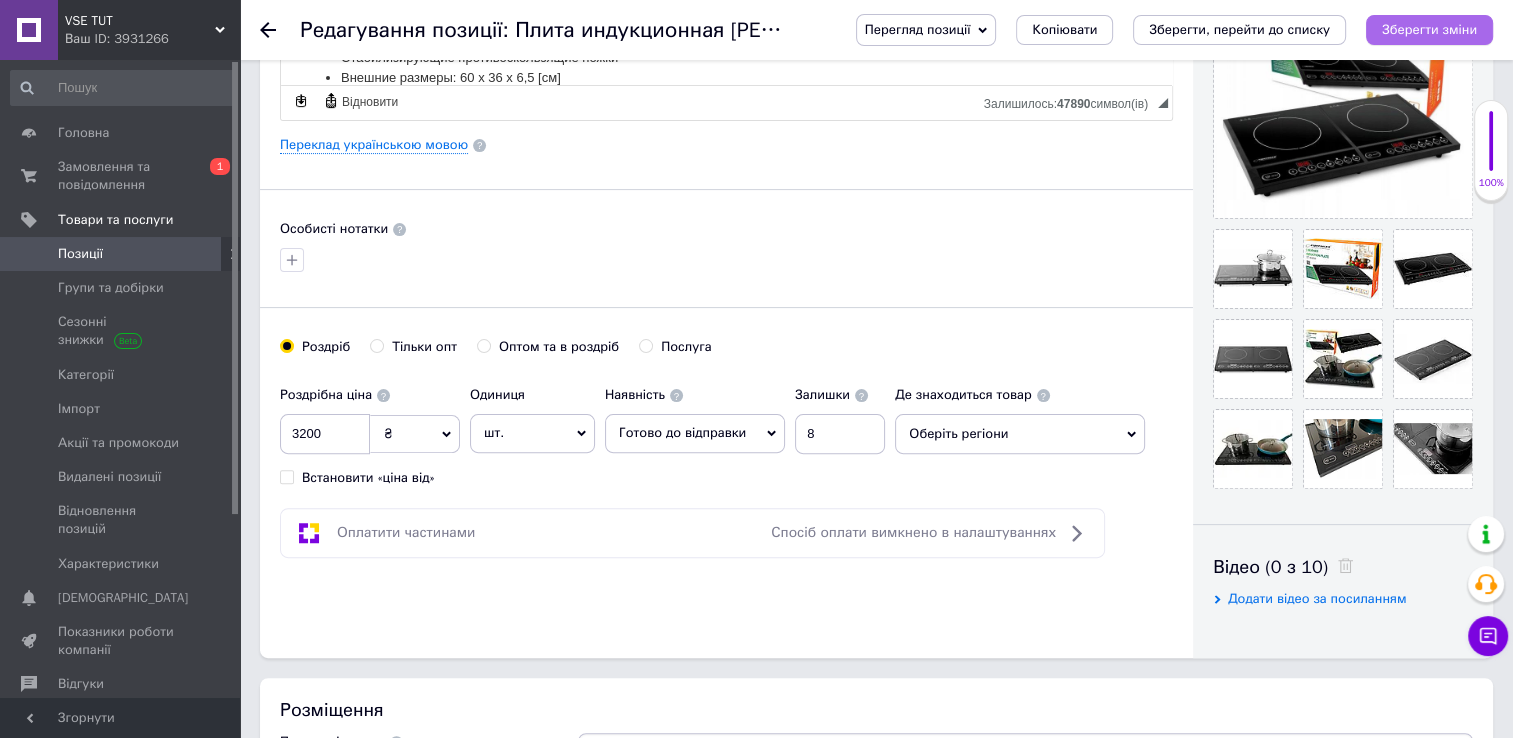 click on "Зберегти зміни" at bounding box center (1429, 29) 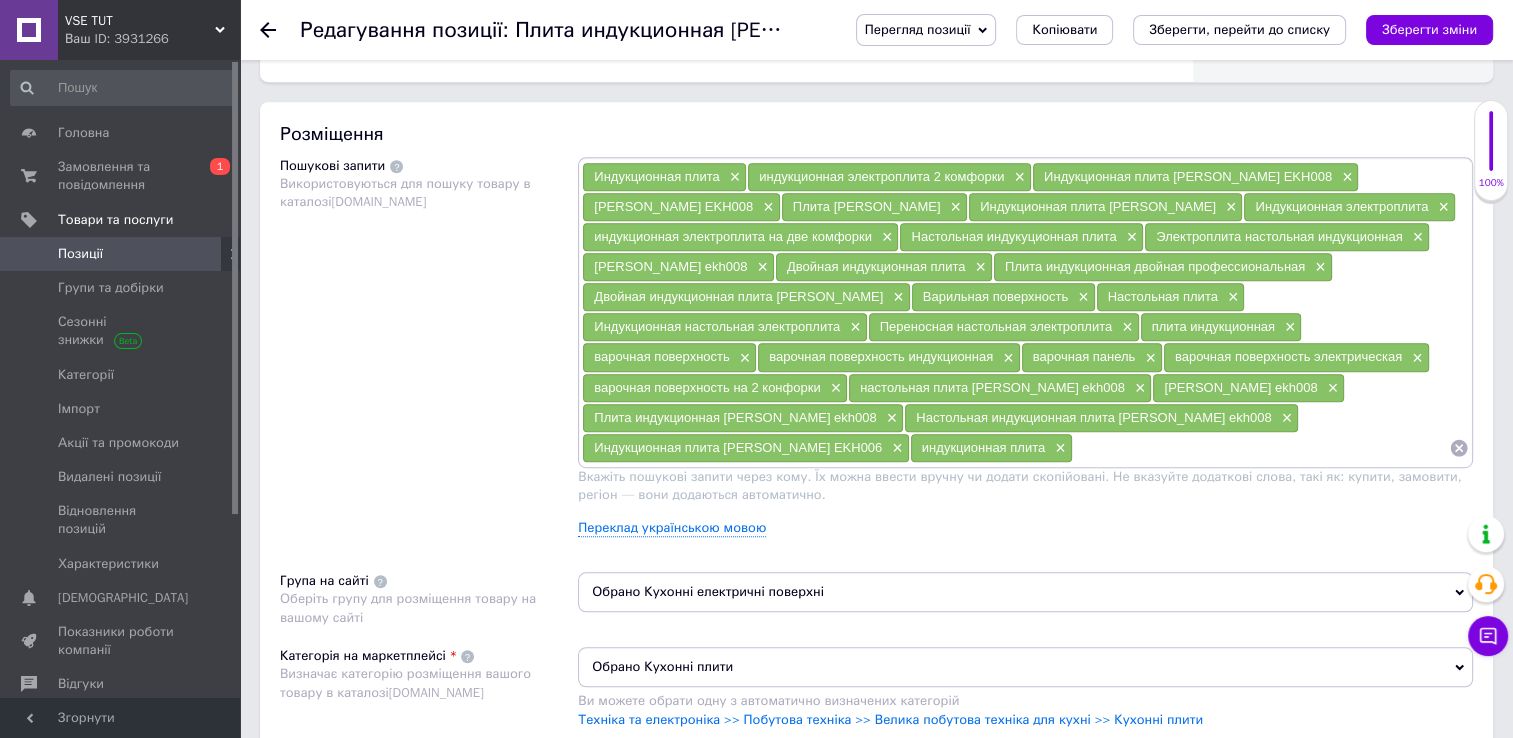scroll, scrollTop: 1100, scrollLeft: 0, axis: vertical 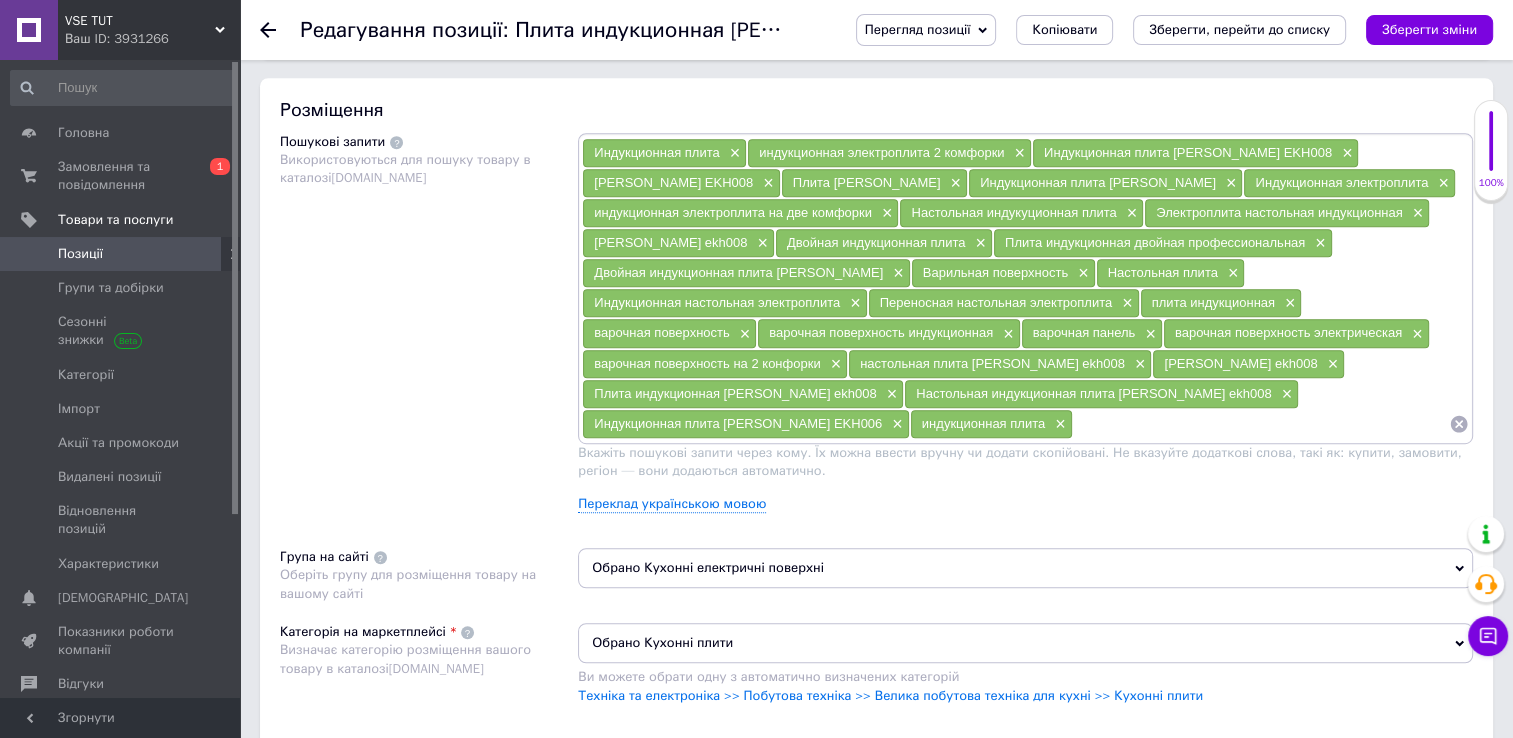 click at bounding box center (1261, 424) 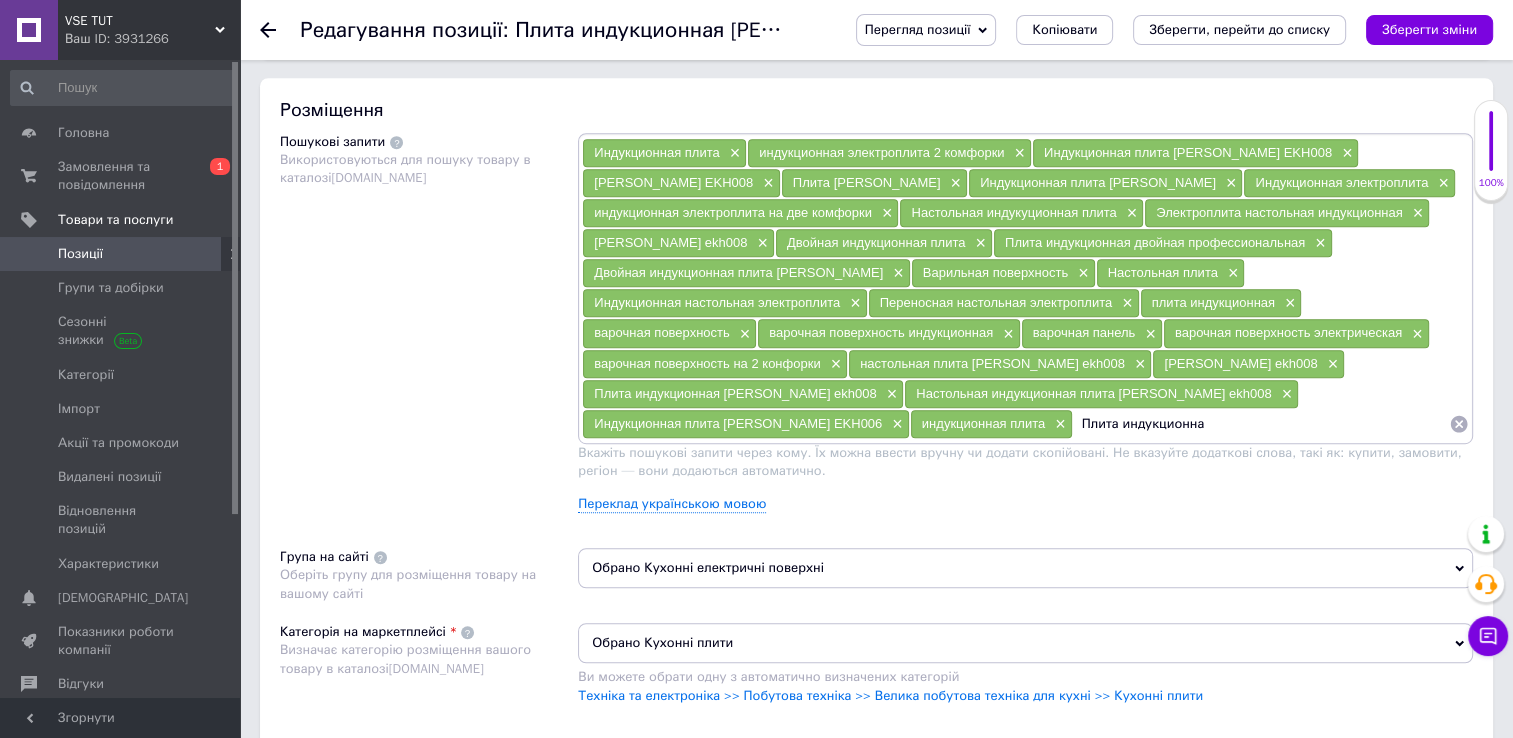 type on "Плита индукционная" 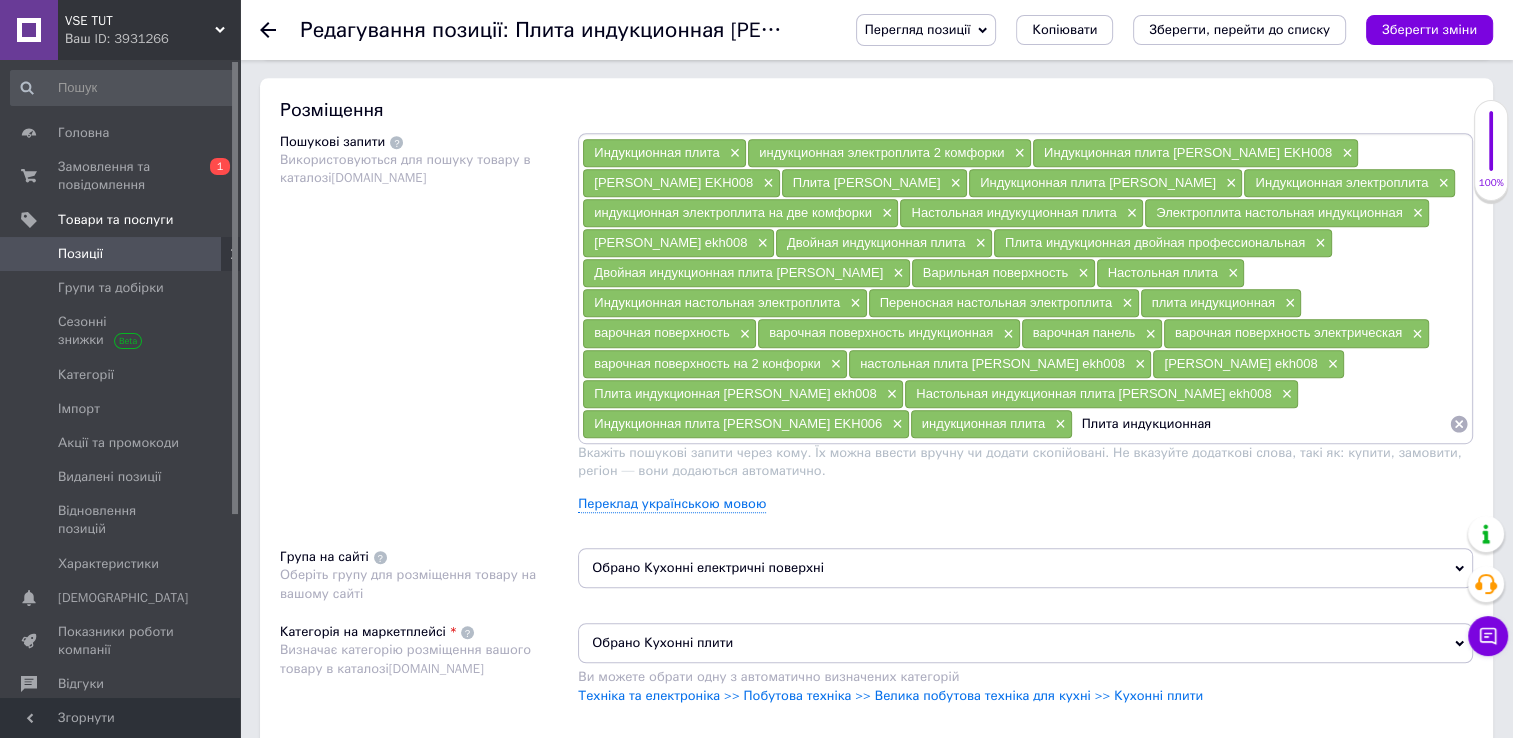 type 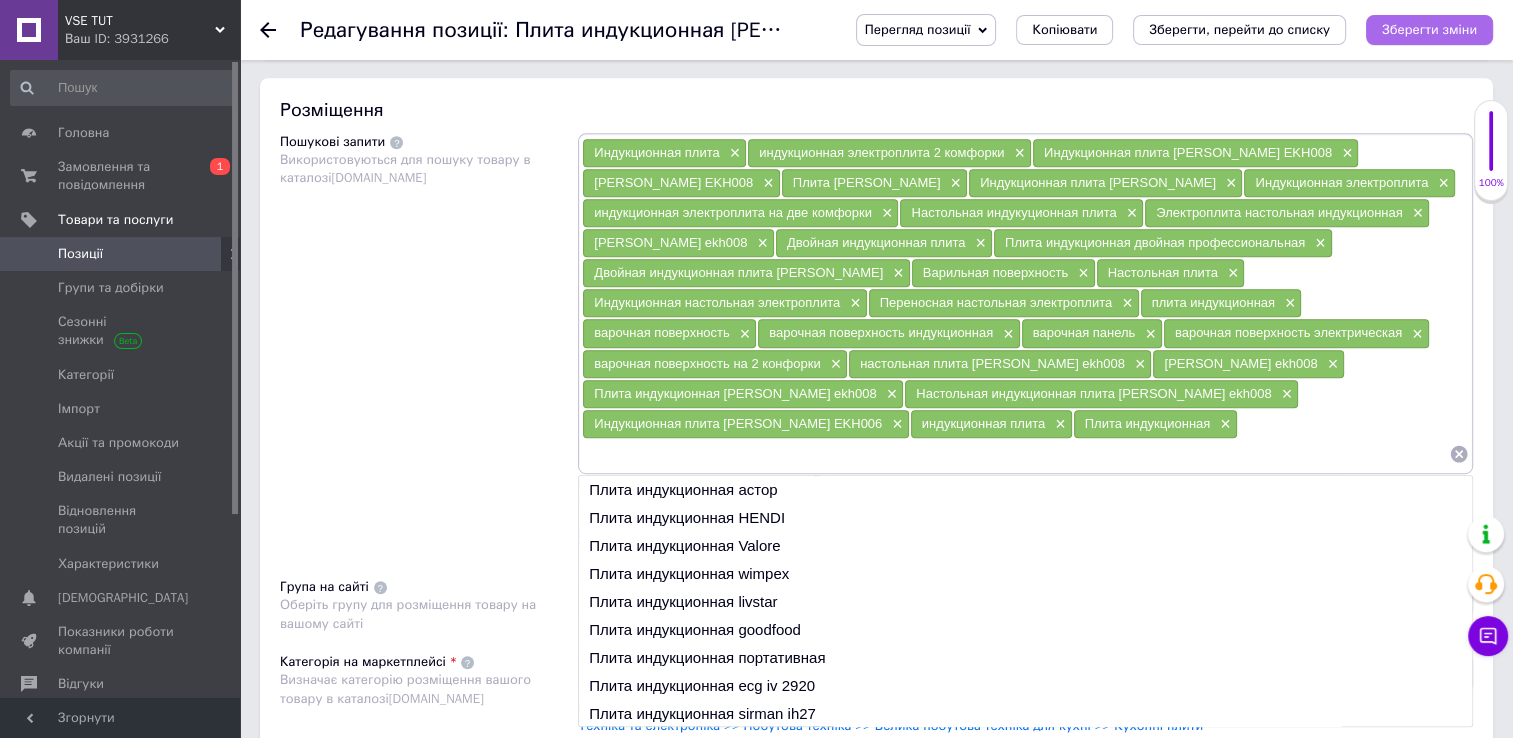 click on "Зберегти зміни" at bounding box center (1429, 29) 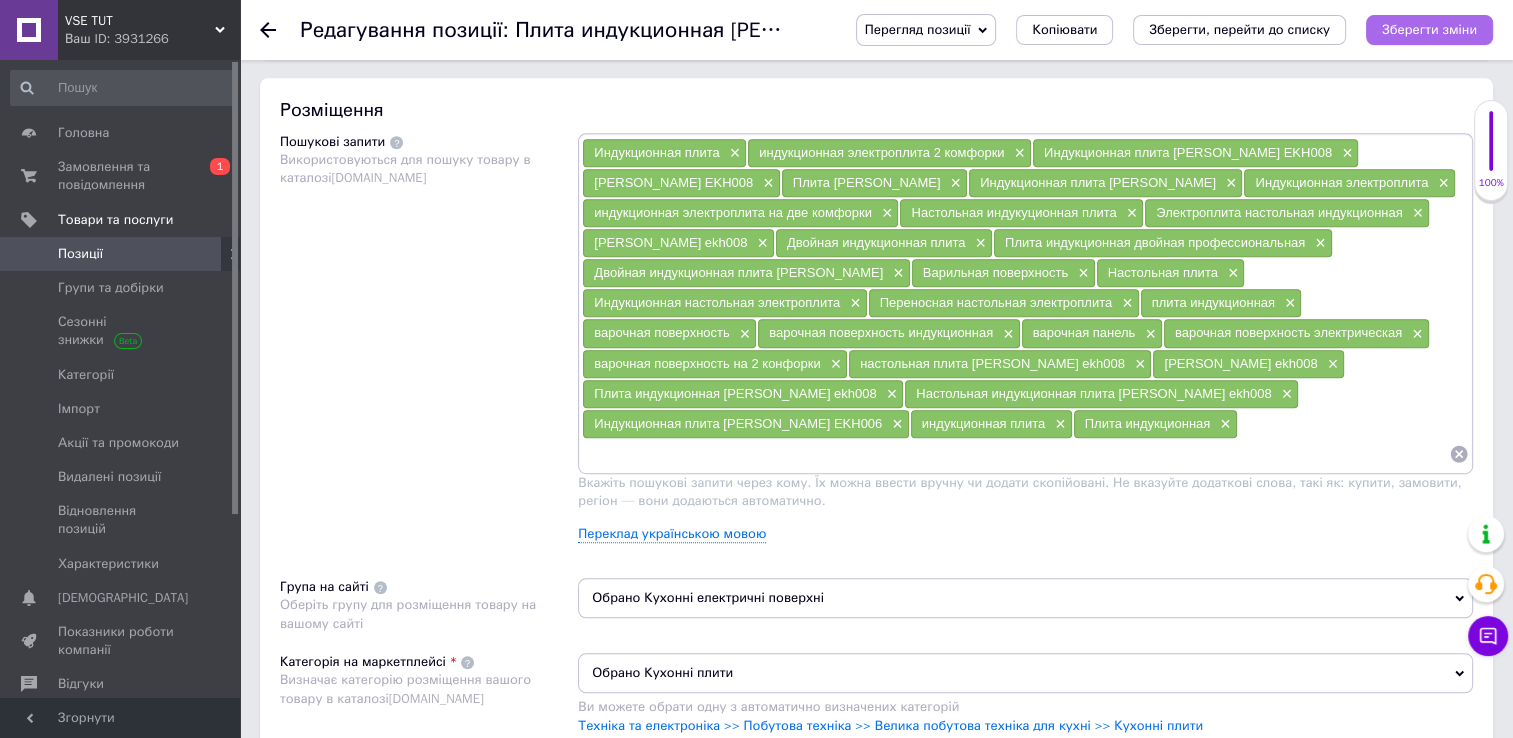 click on "Зберегти зміни" at bounding box center [1429, 29] 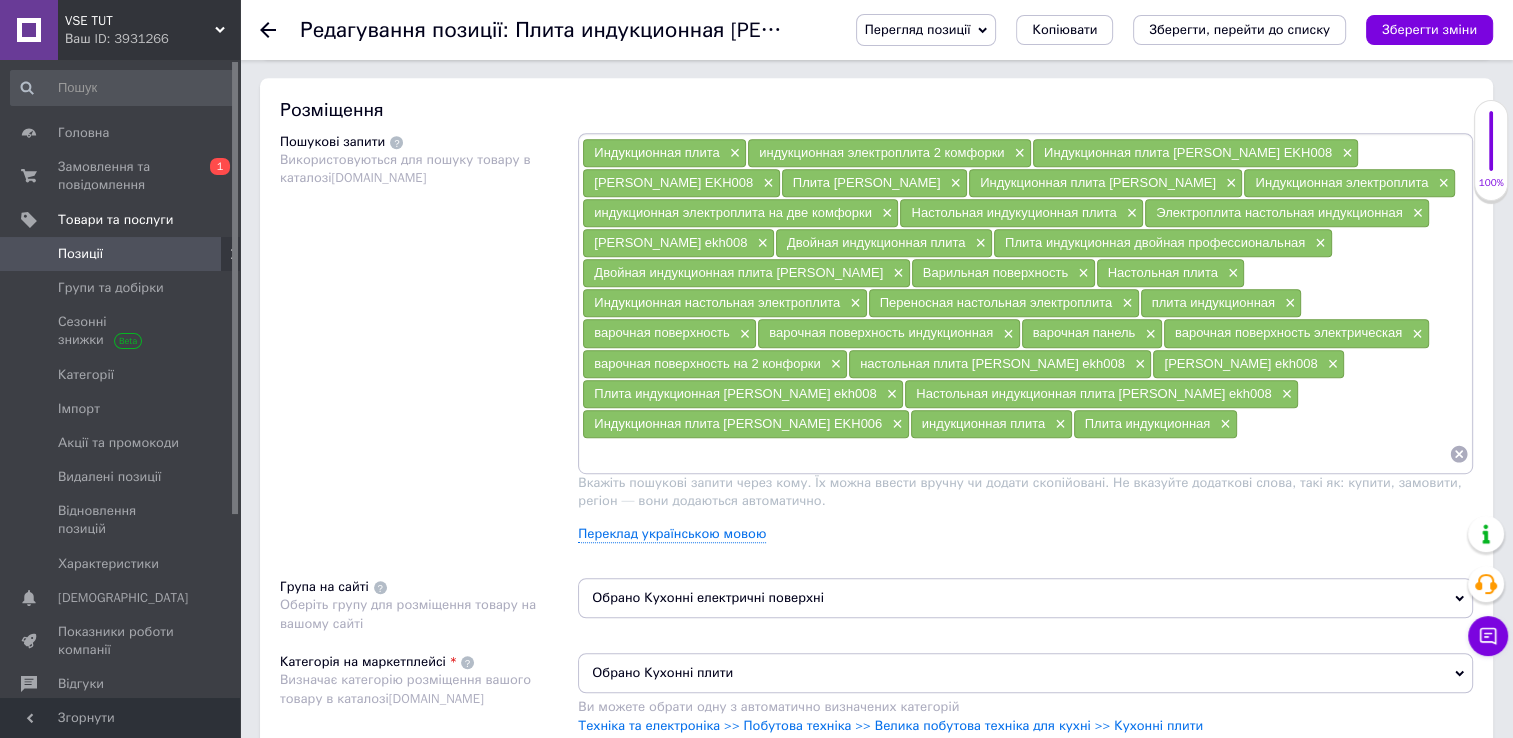 click on "Позиції" at bounding box center (121, 254) 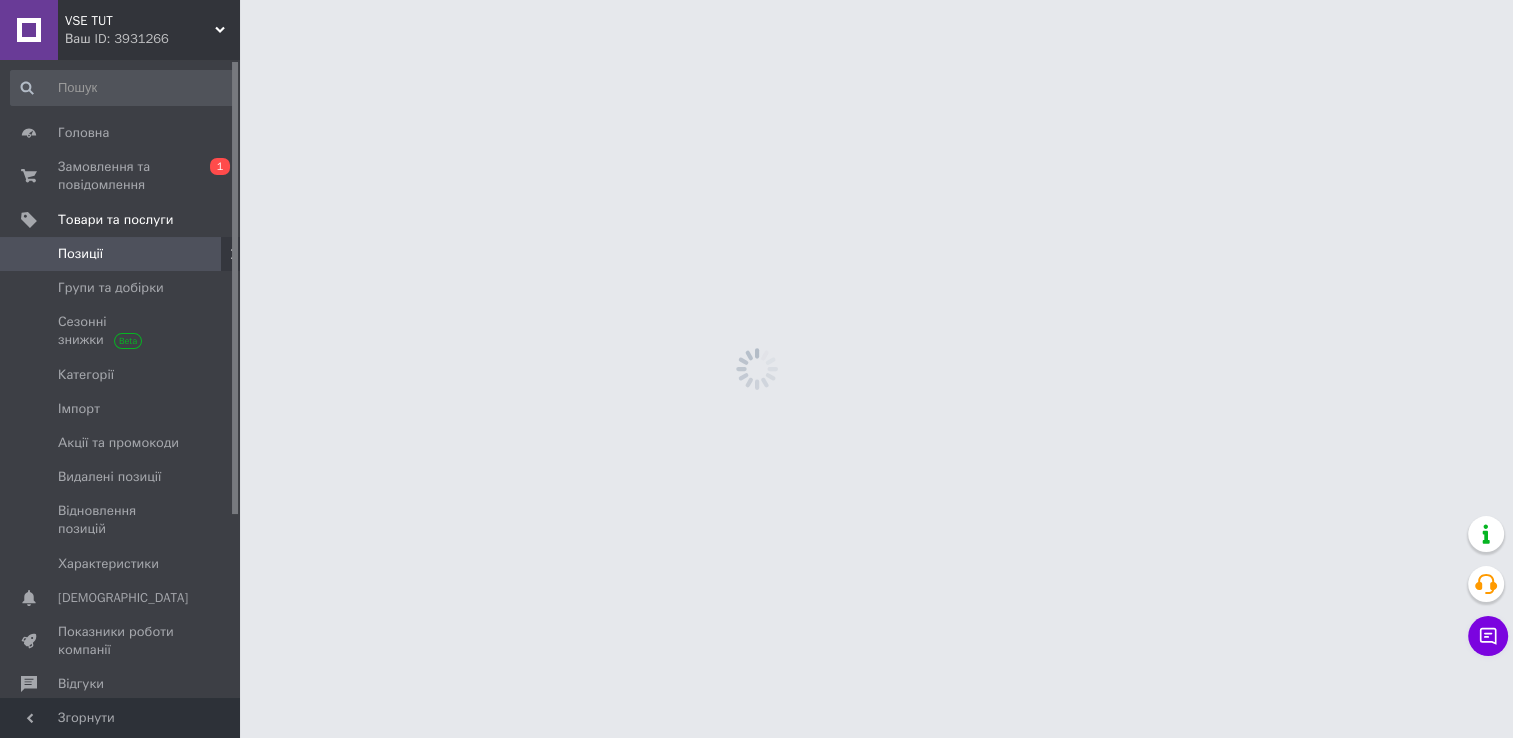 scroll, scrollTop: 0, scrollLeft: 0, axis: both 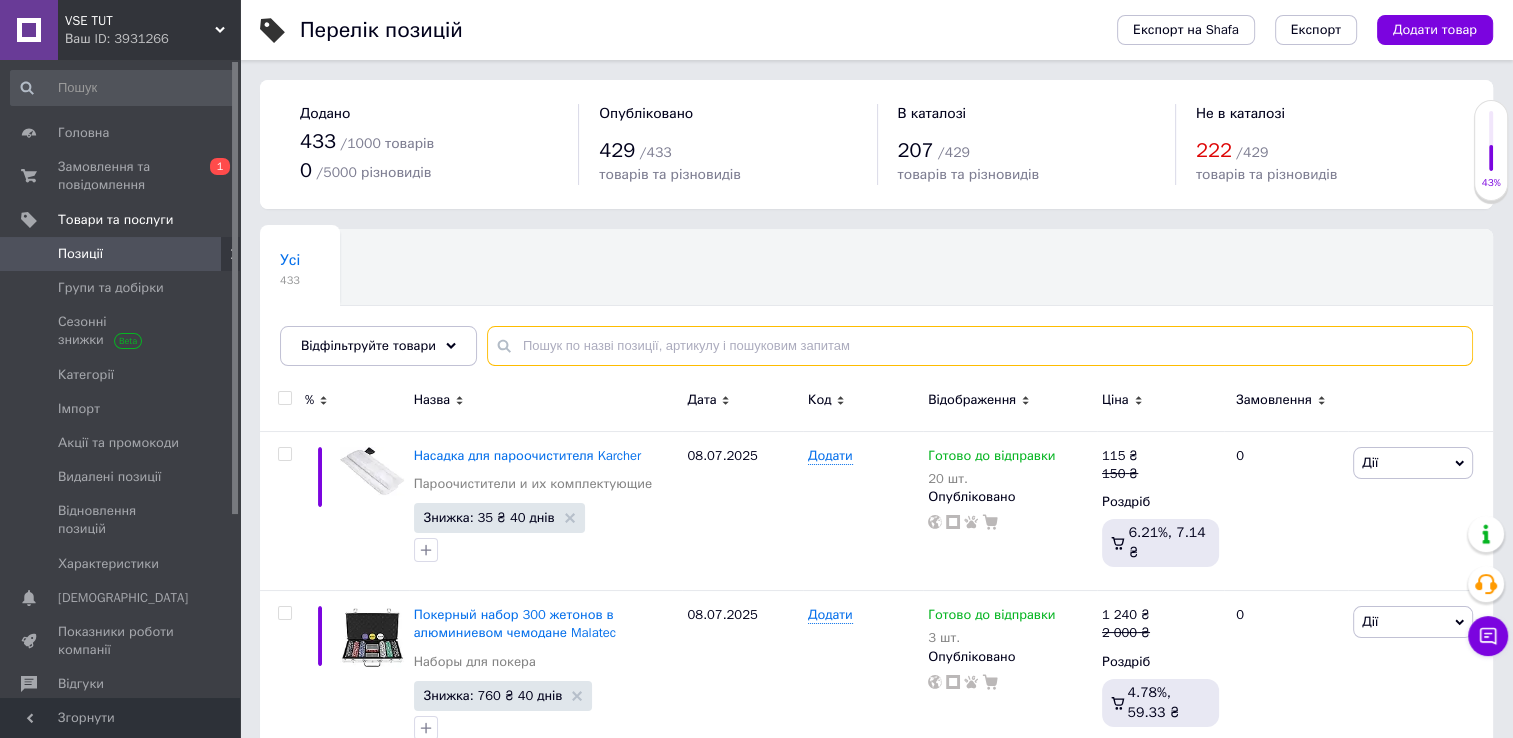 click at bounding box center [980, 346] 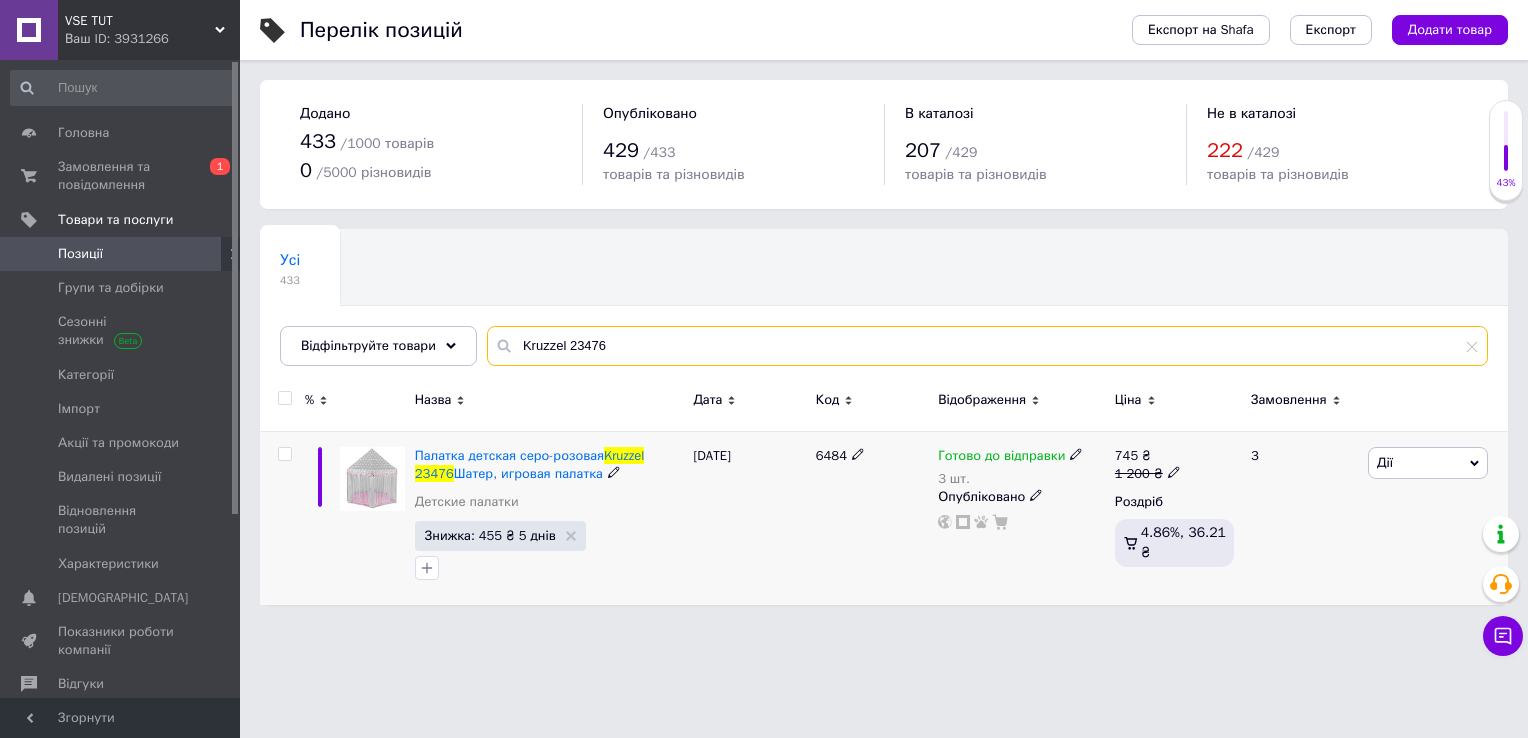 type on "Kruzzel 23476" 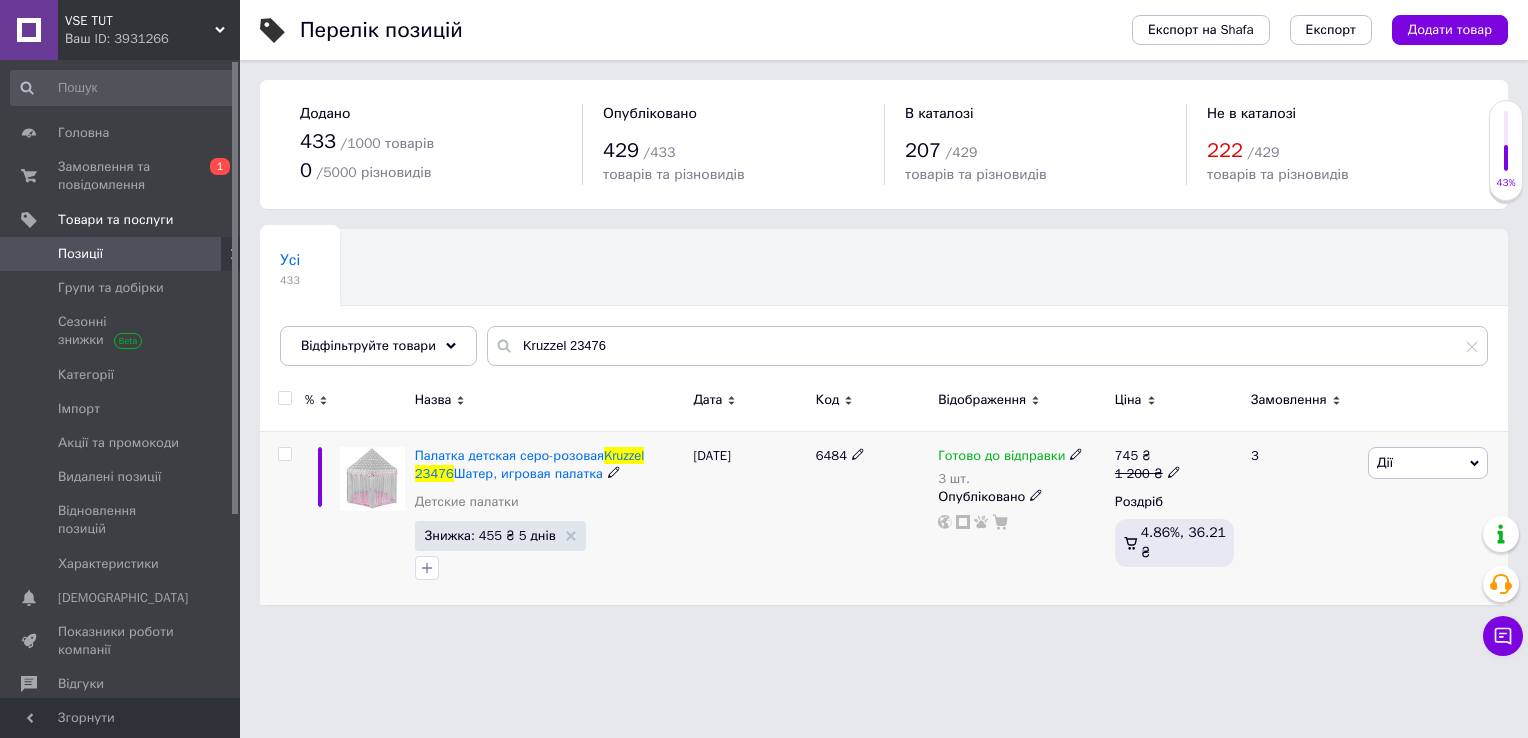 click on "Палатка детская серо-розовая  Kruzzel   23476  Шатер, игровая палатка Детские палатки" at bounding box center (549, 484) 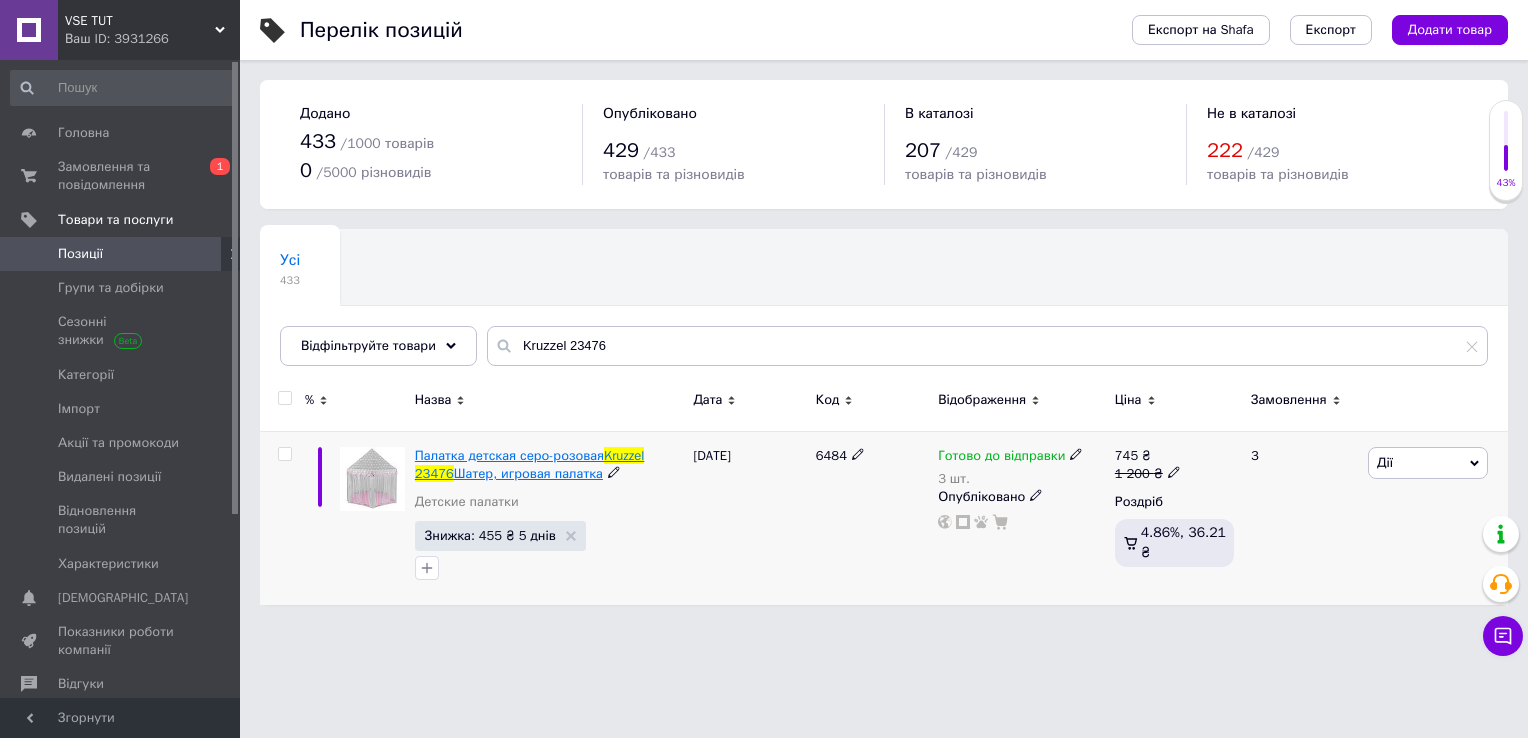 click on "Шатер, игровая палатка" at bounding box center (528, 473) 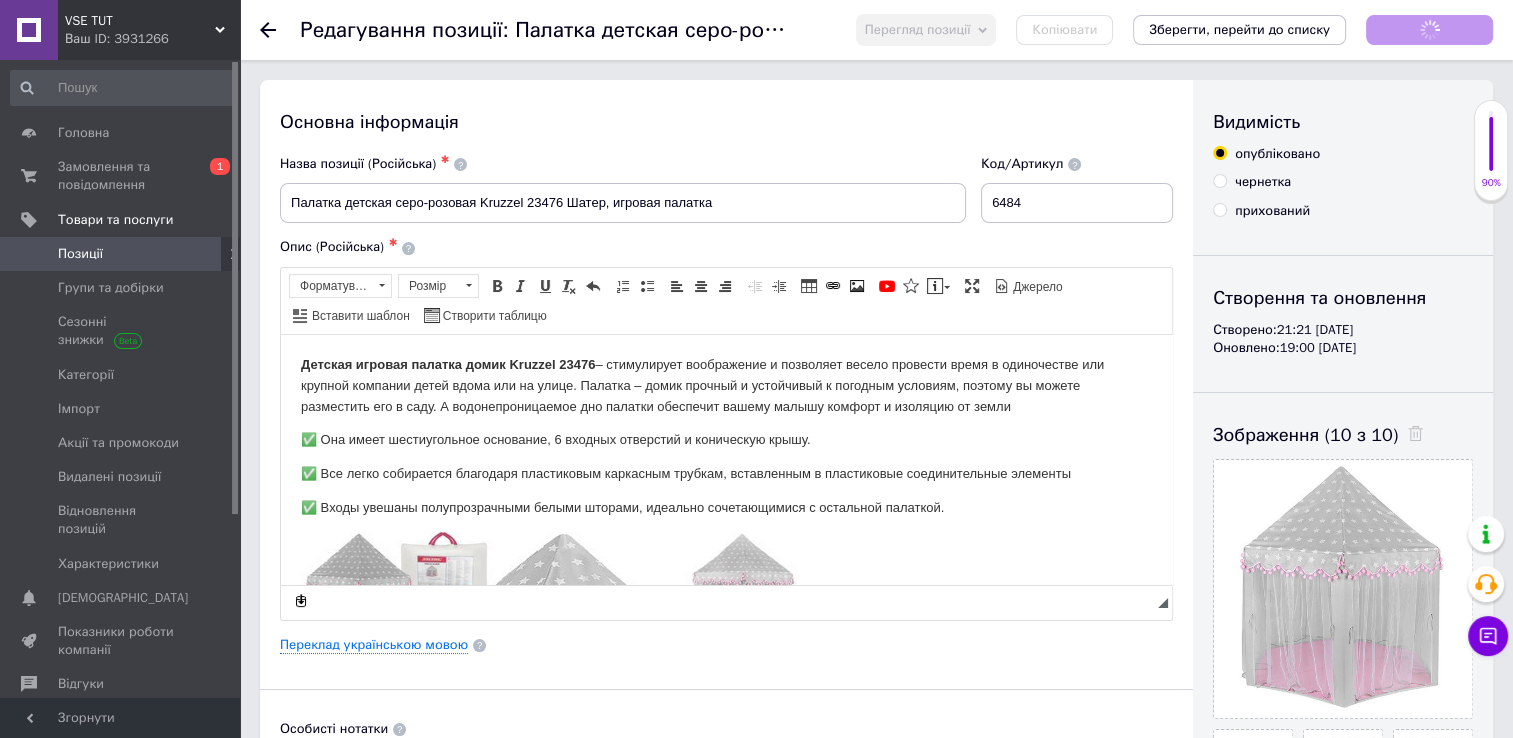 scroll, scrollTop: 0, scrollLeft: 0, axis: both 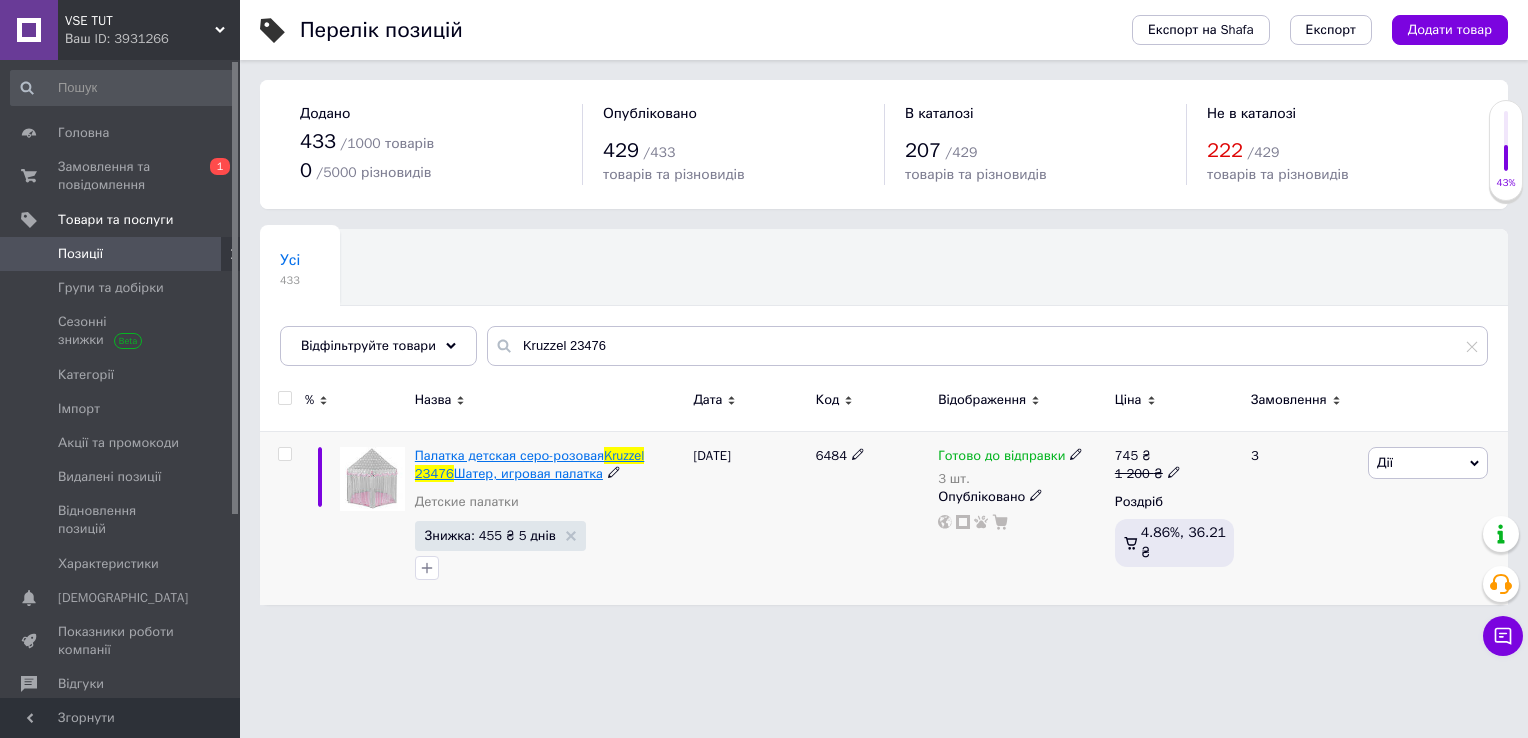 click on "Палатка детская серо-розовая" at bounding box center [509, 455] 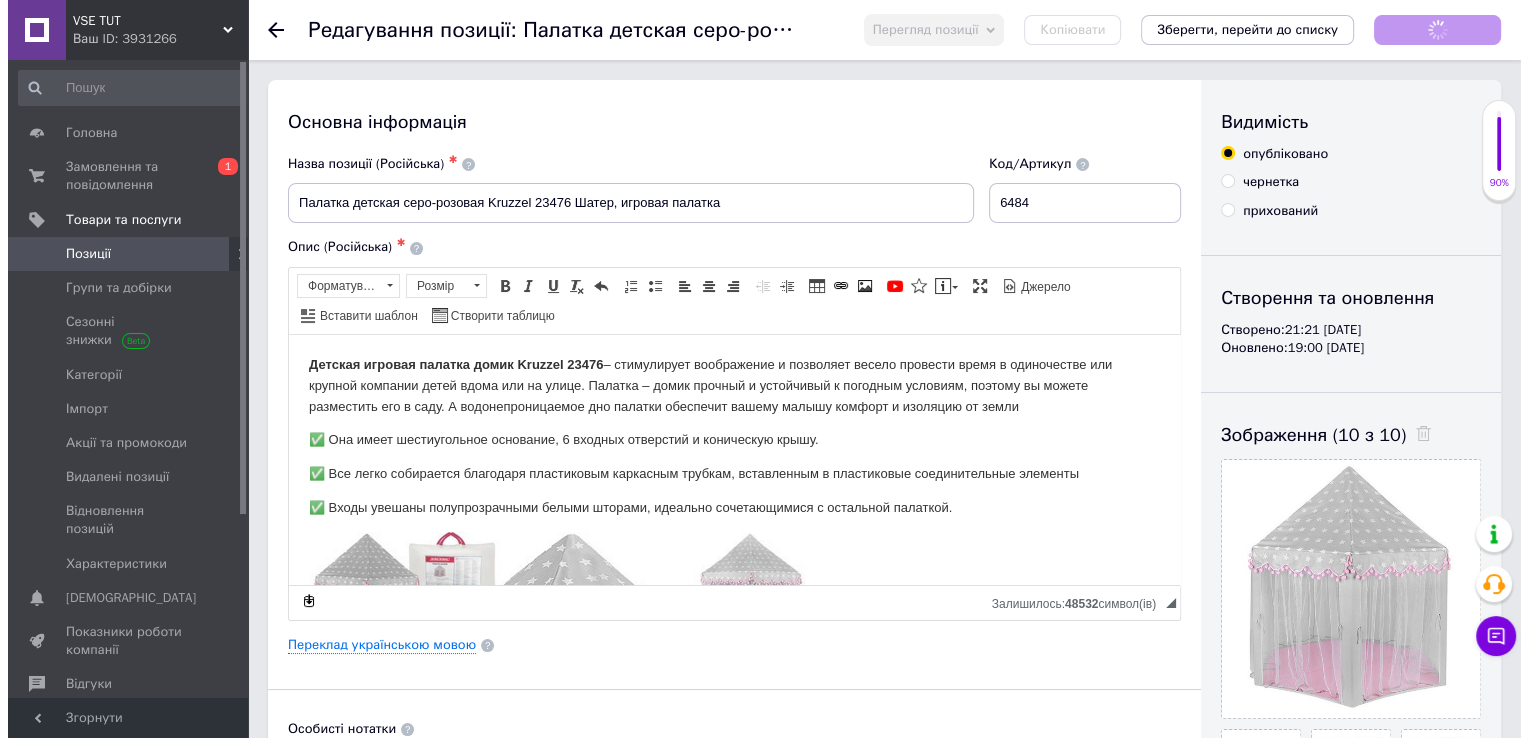 scroll, scrollTop: 0, scrollLeft: 0, axis: both 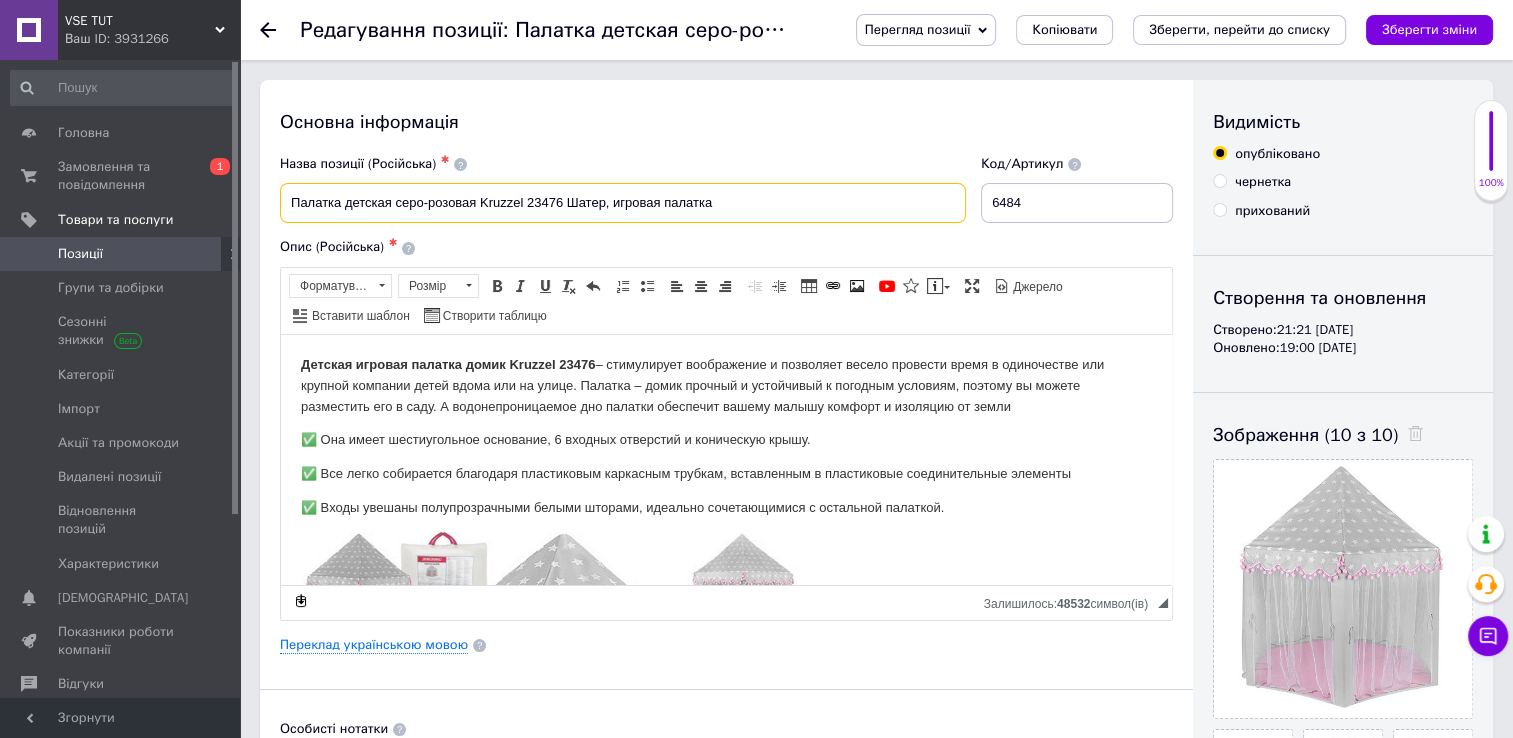 drag, startPoint x: 726, startPoint y: 200, endPoint x: 569, endPoint y: 199, distance: 157.00319 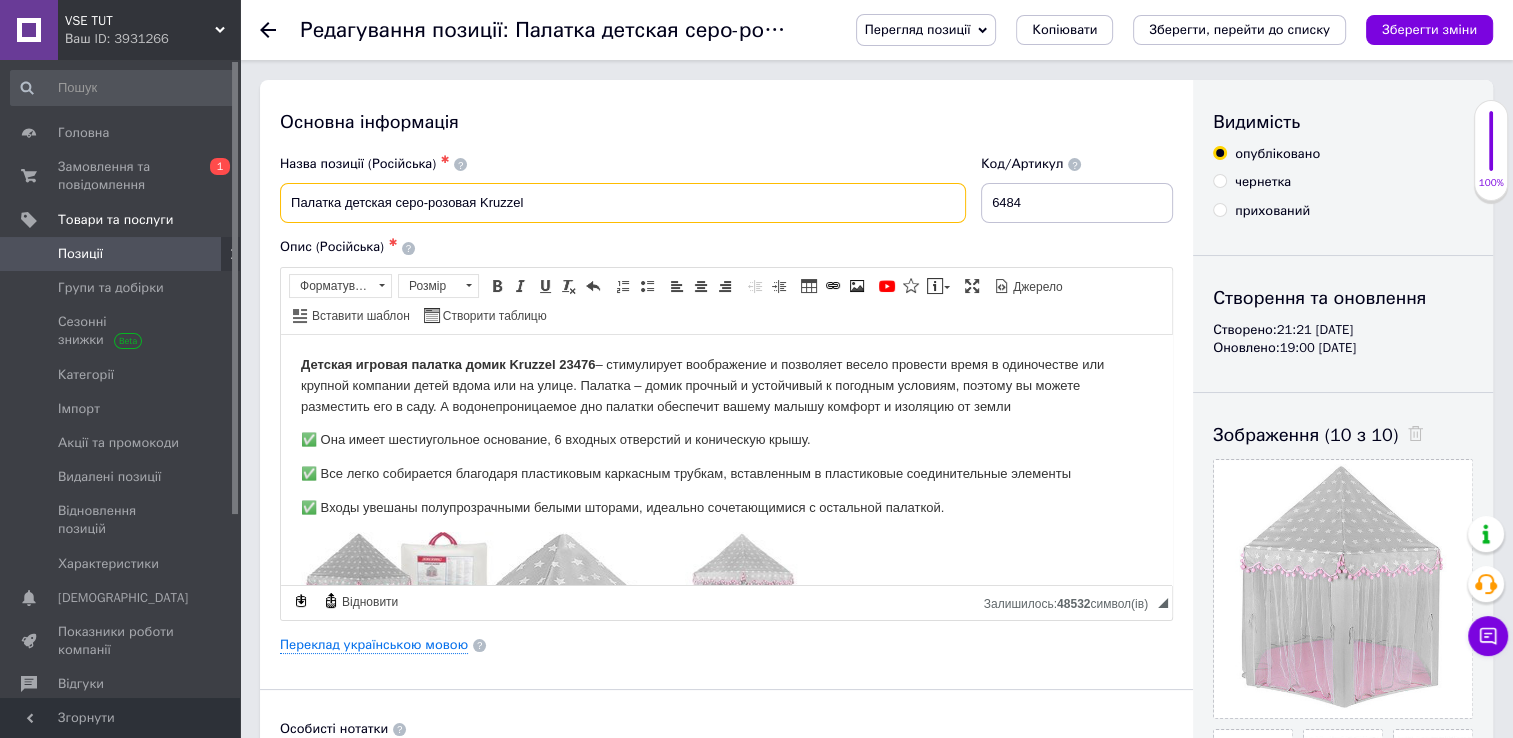 drag, startPoint x: 539, startPoint y: 206, endPoint x: 483, endPoint y: 218, distance: 57.271286 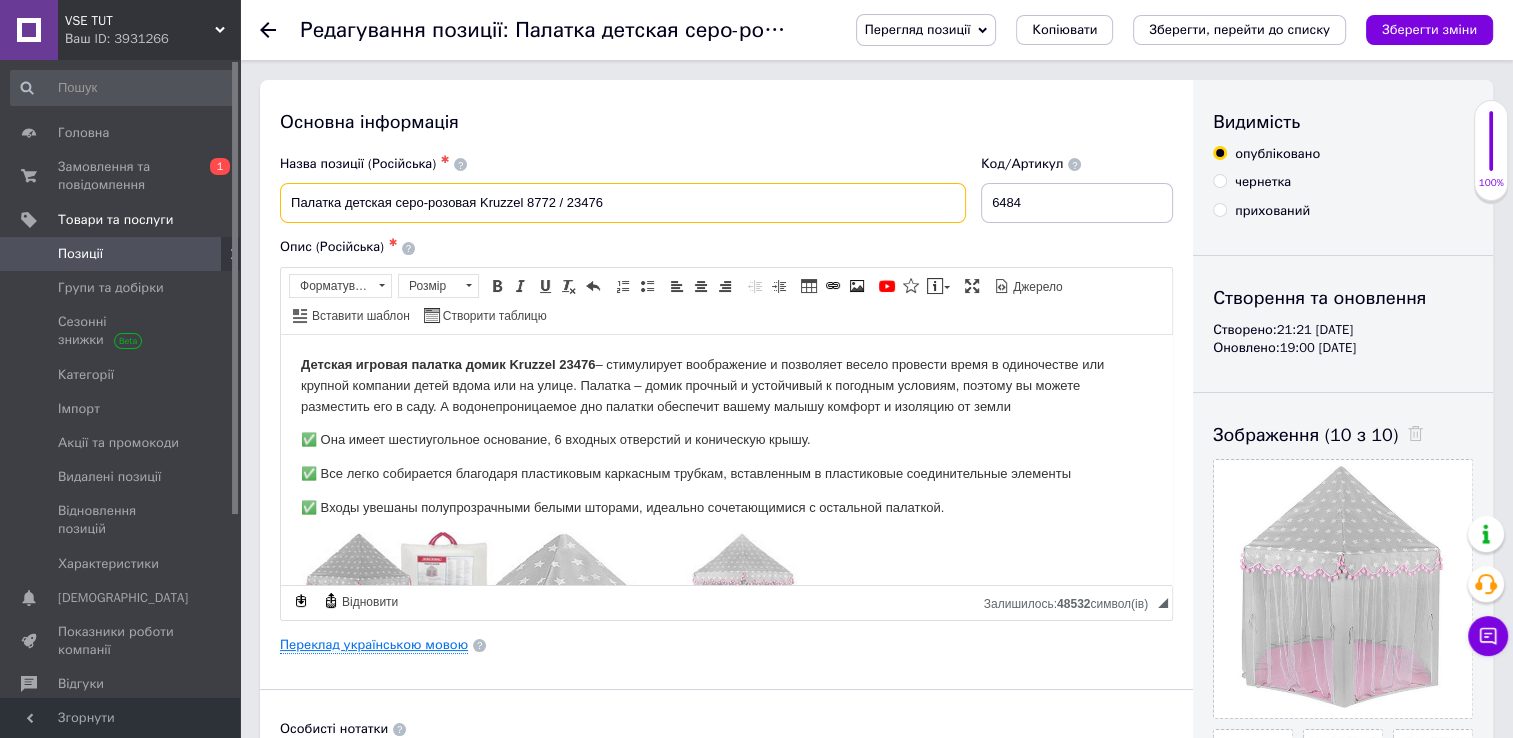 type on "Палатка детская серо-розовая Kruzzel 8772 / 23476" 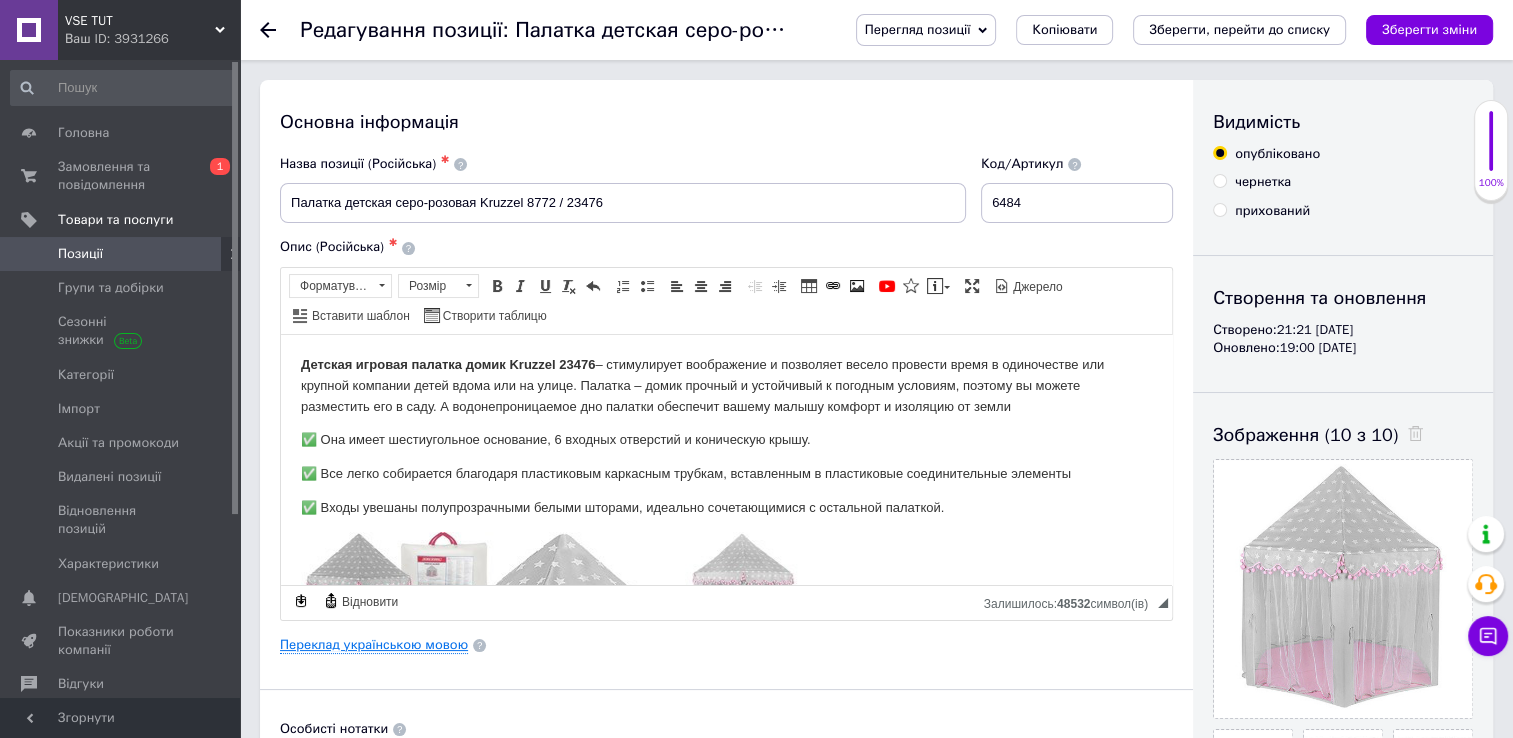 click on "Переклад українською мовою" at bounding box center (374, 645) 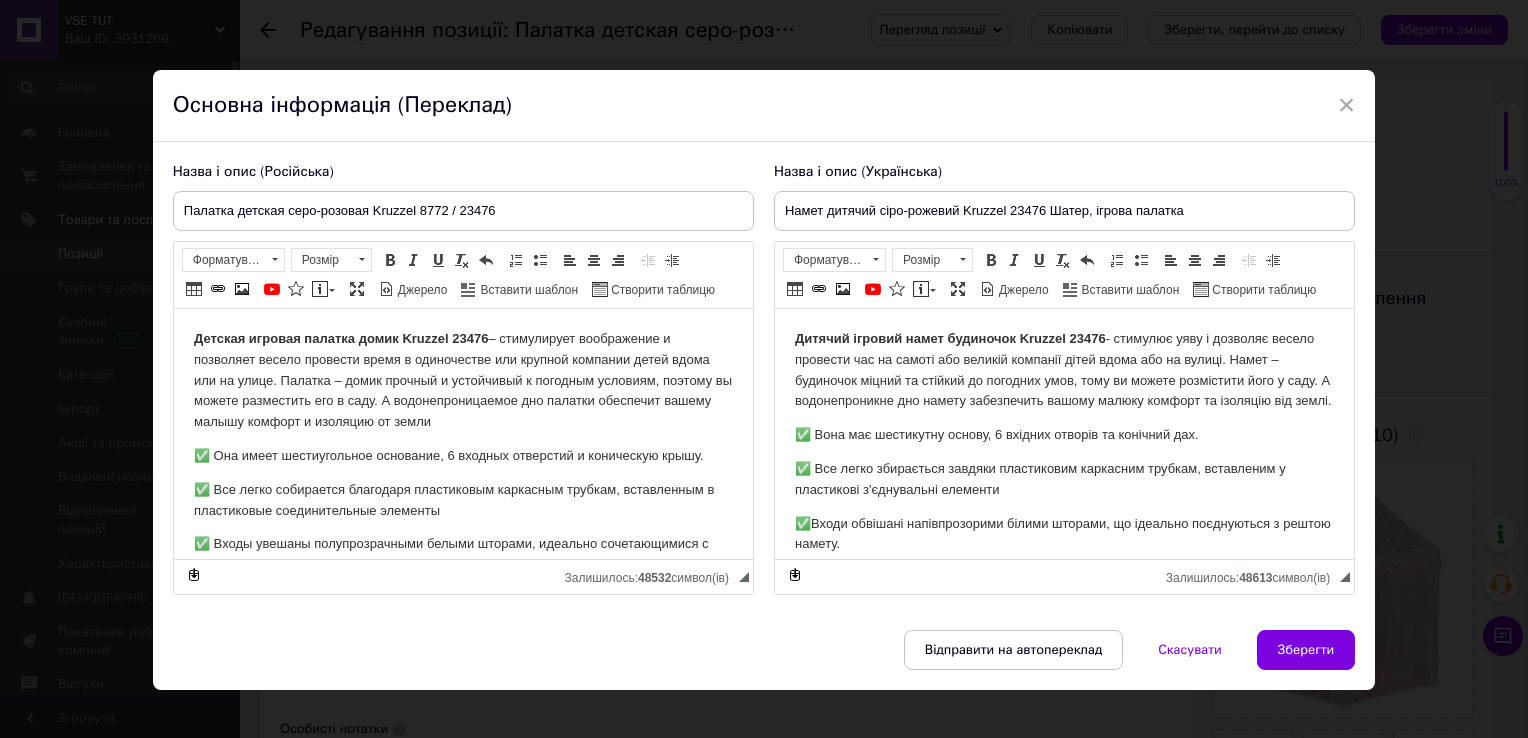 scroll, scrollTop: 0, scrollLeft: 0, axis: both 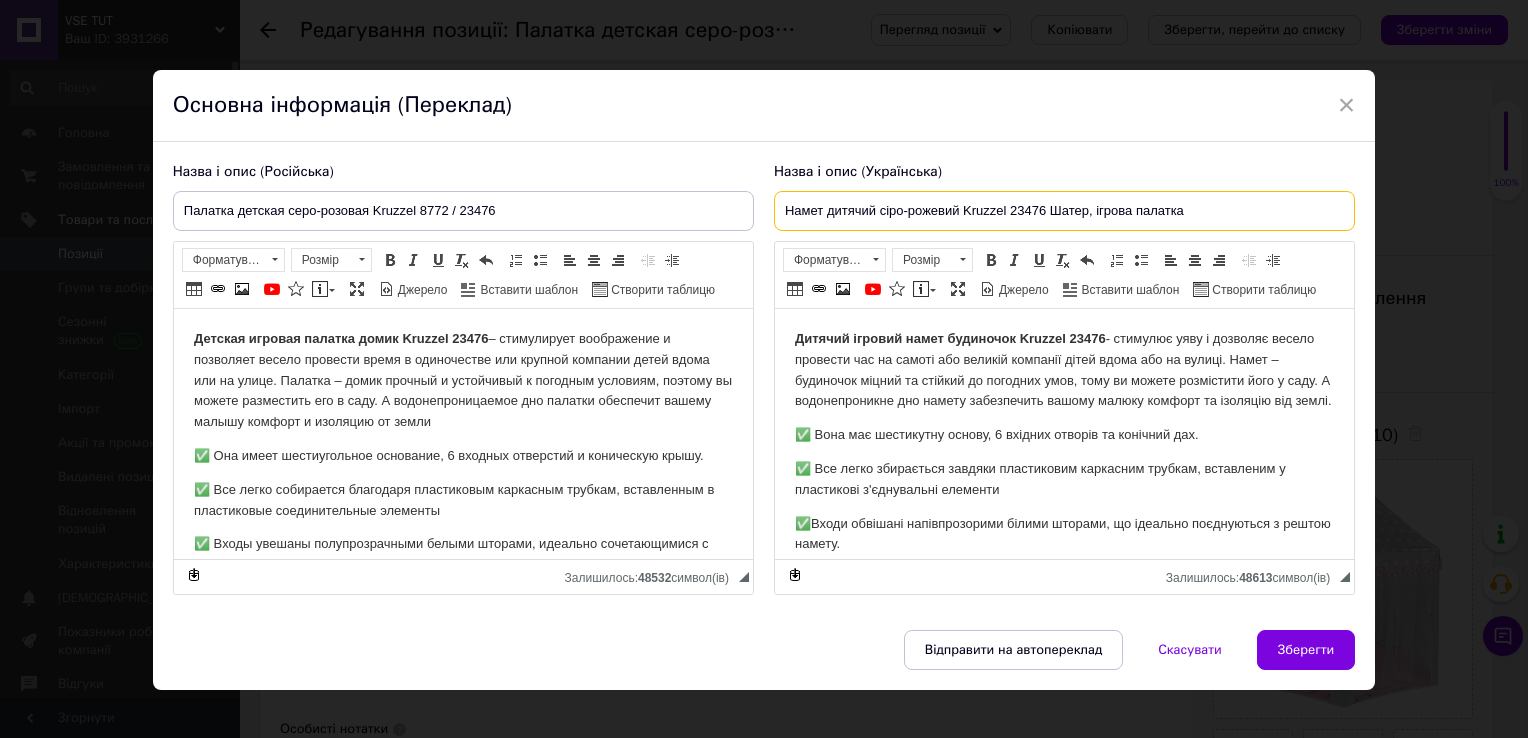 drag, startPoint x: 1192, startPoint y: 215, endPoint x: 960, endPoint y: 230, distance: 232.4844 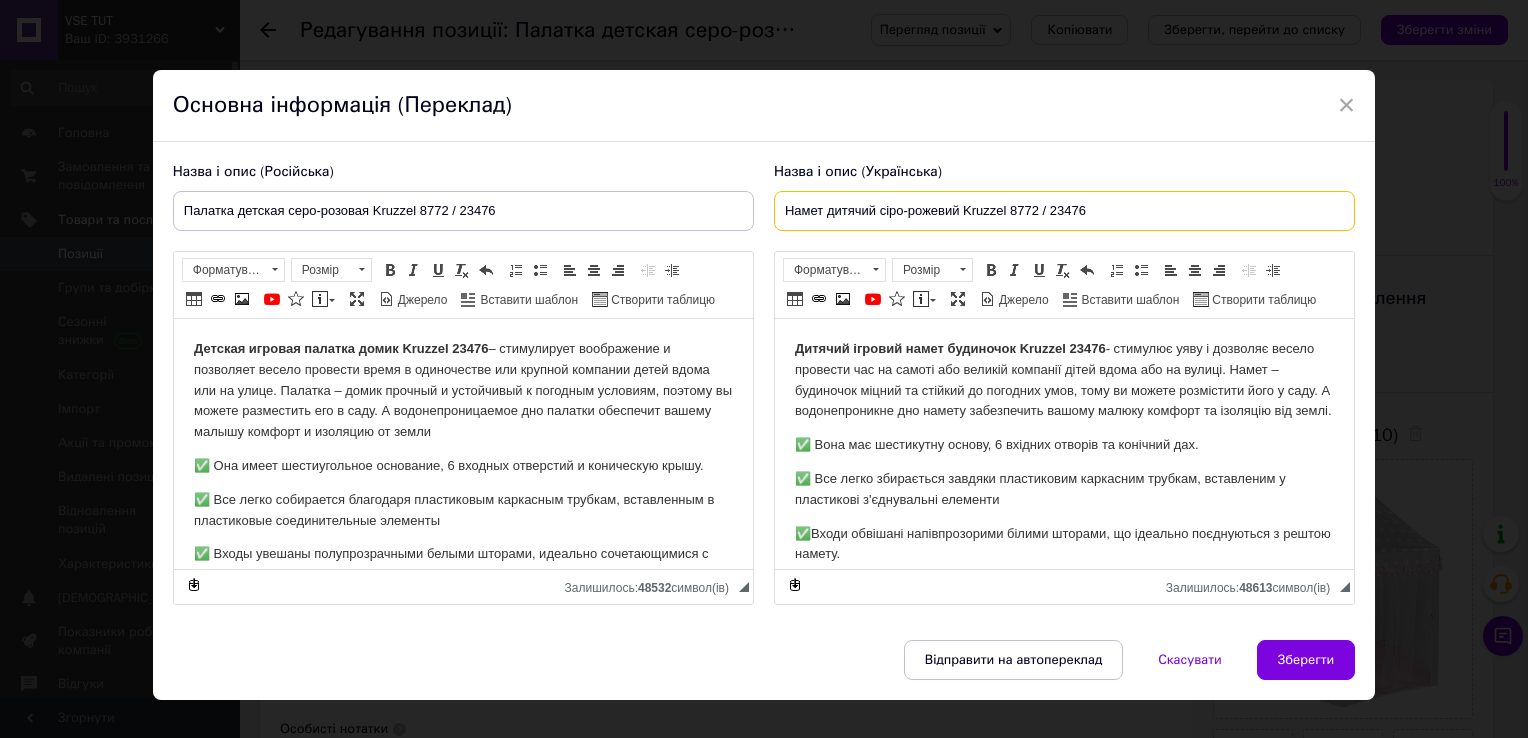 drag, startPoint x: 960, startPoint y: 215, endPoint x: 781, endPoint y: 226, distance: 179.33768 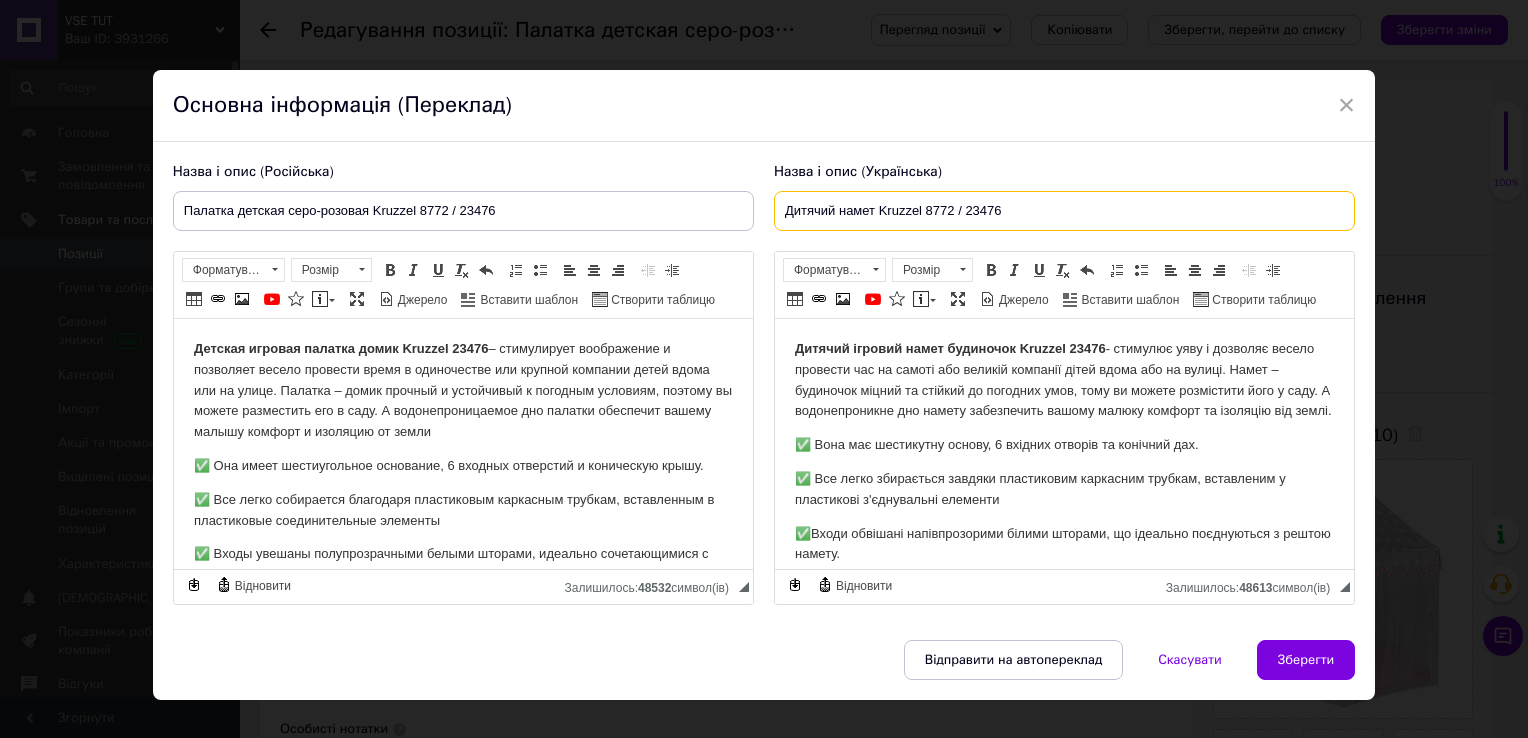 drag, startPoint x: 840, startPoint y: 209, endPoint x: 784, endPoint y: 218, distance: 56.718605 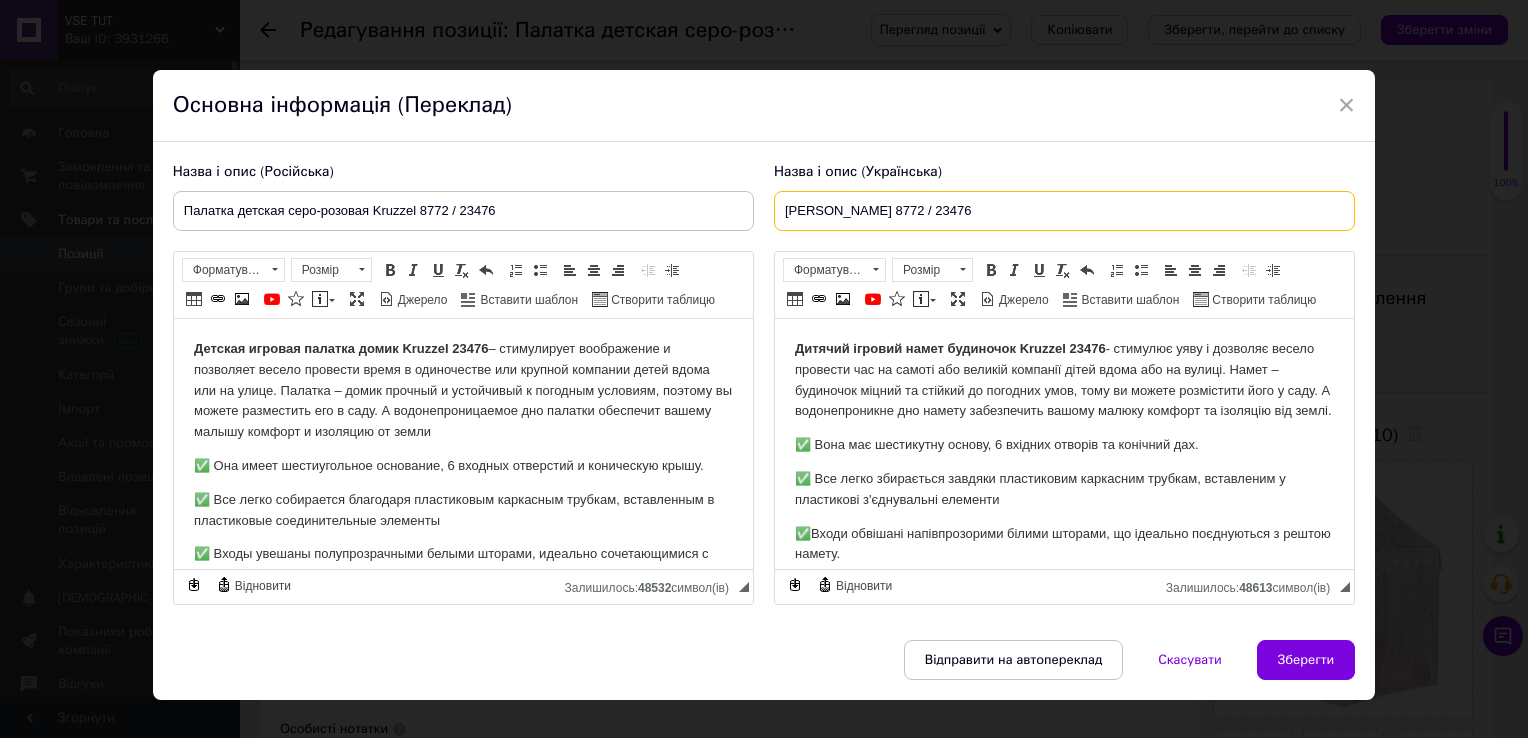 click on "[PERSON_NAME] 8772 / 23476" at bounding box center (1064, 211) 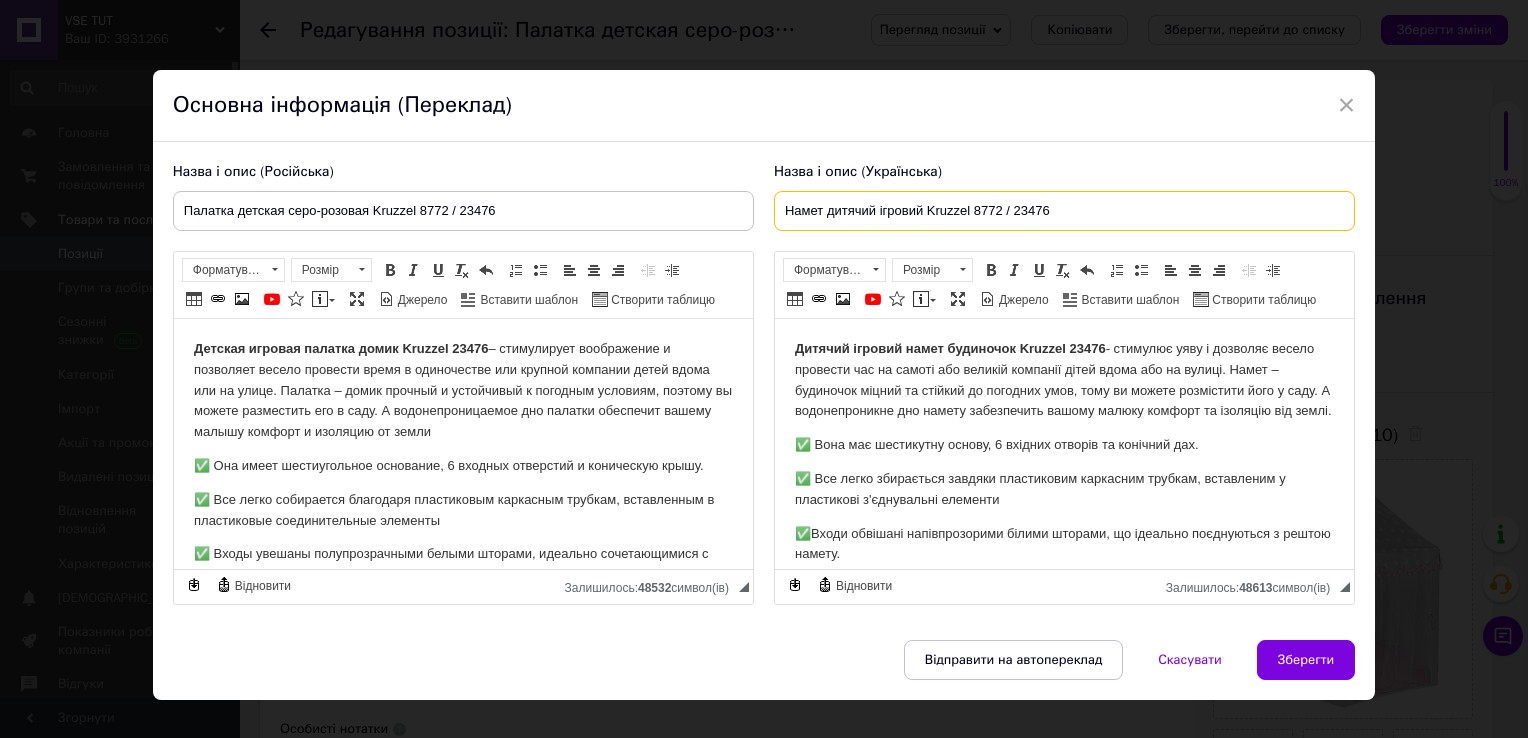 type on "Намет дитячий ігровий Kruzzel 8772 / 23476" 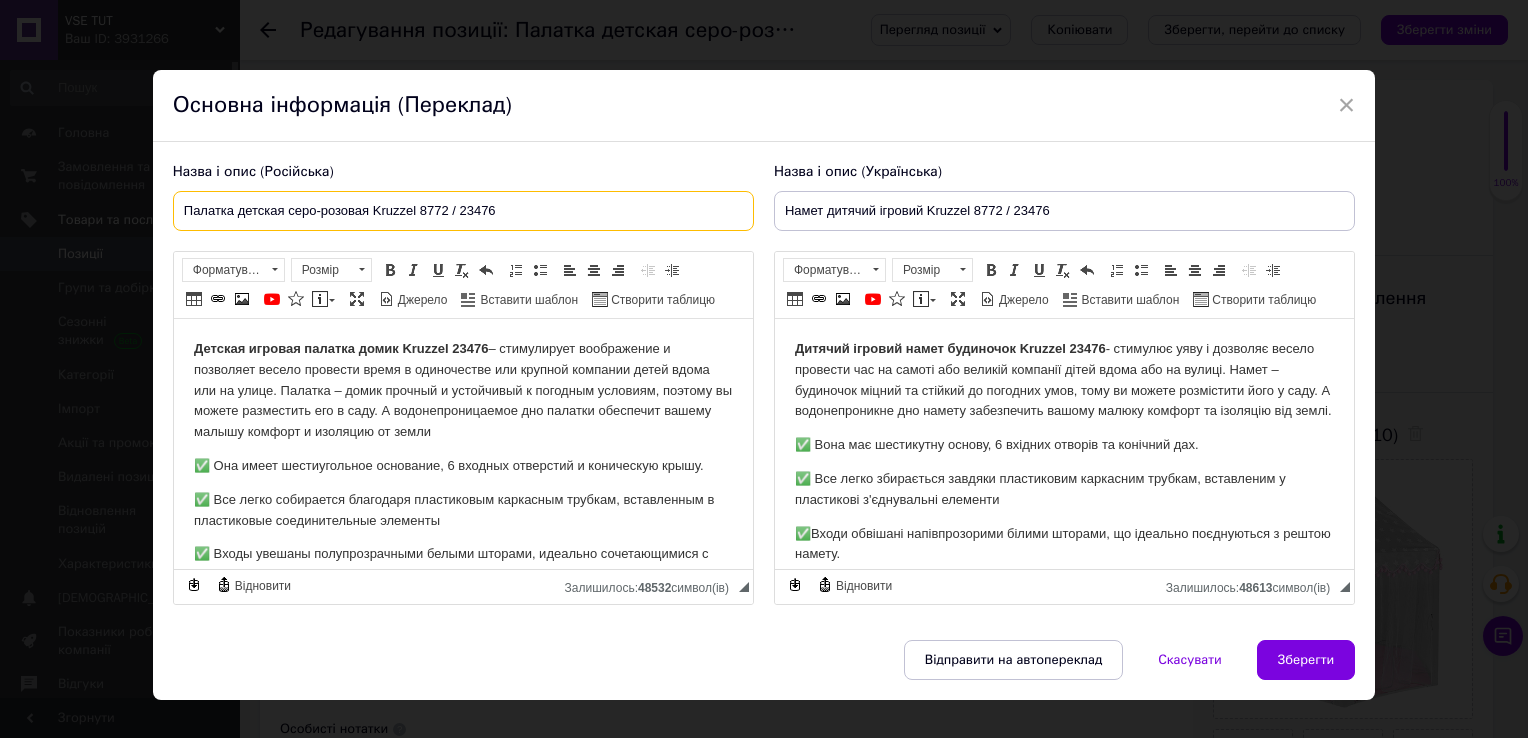 drag, startPoint x: 372, startPoint y: 214, endPoint x: 288, endPoint y: 215, distance: 84.00595 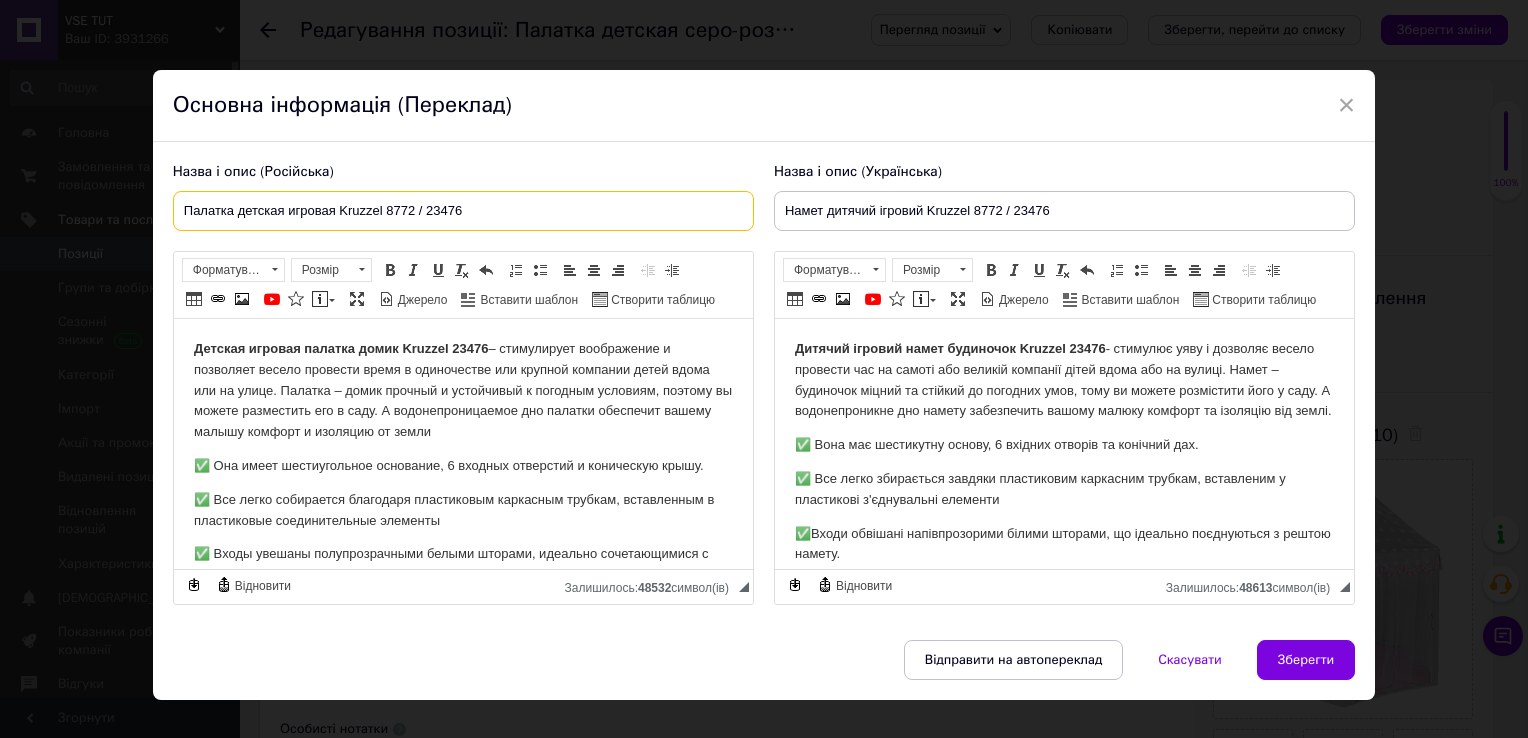 type on "Палатка детская игровая Kruzzel 8772 / 23476" 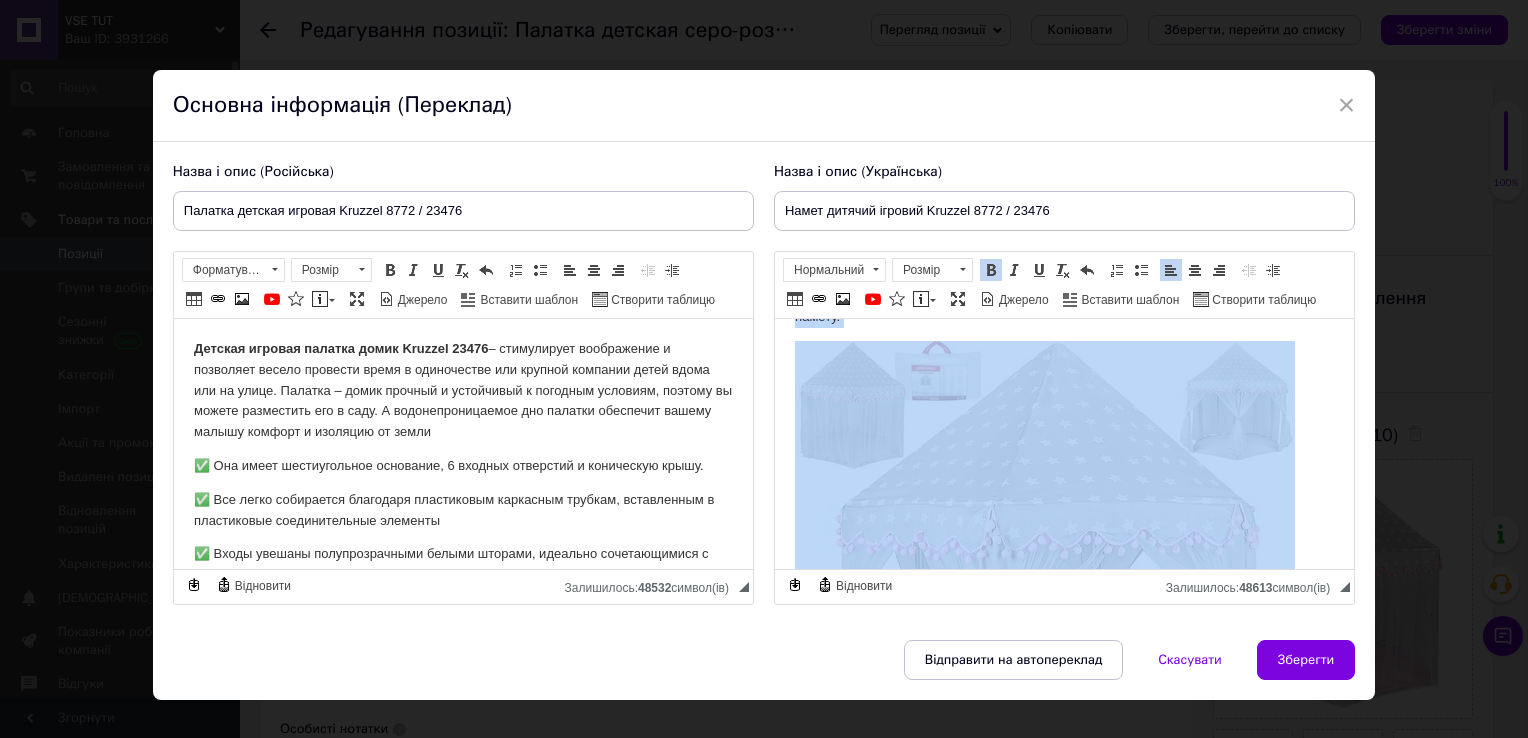 scroll, scrollTop: 1508, scrollLeft: 0, axis: vertical 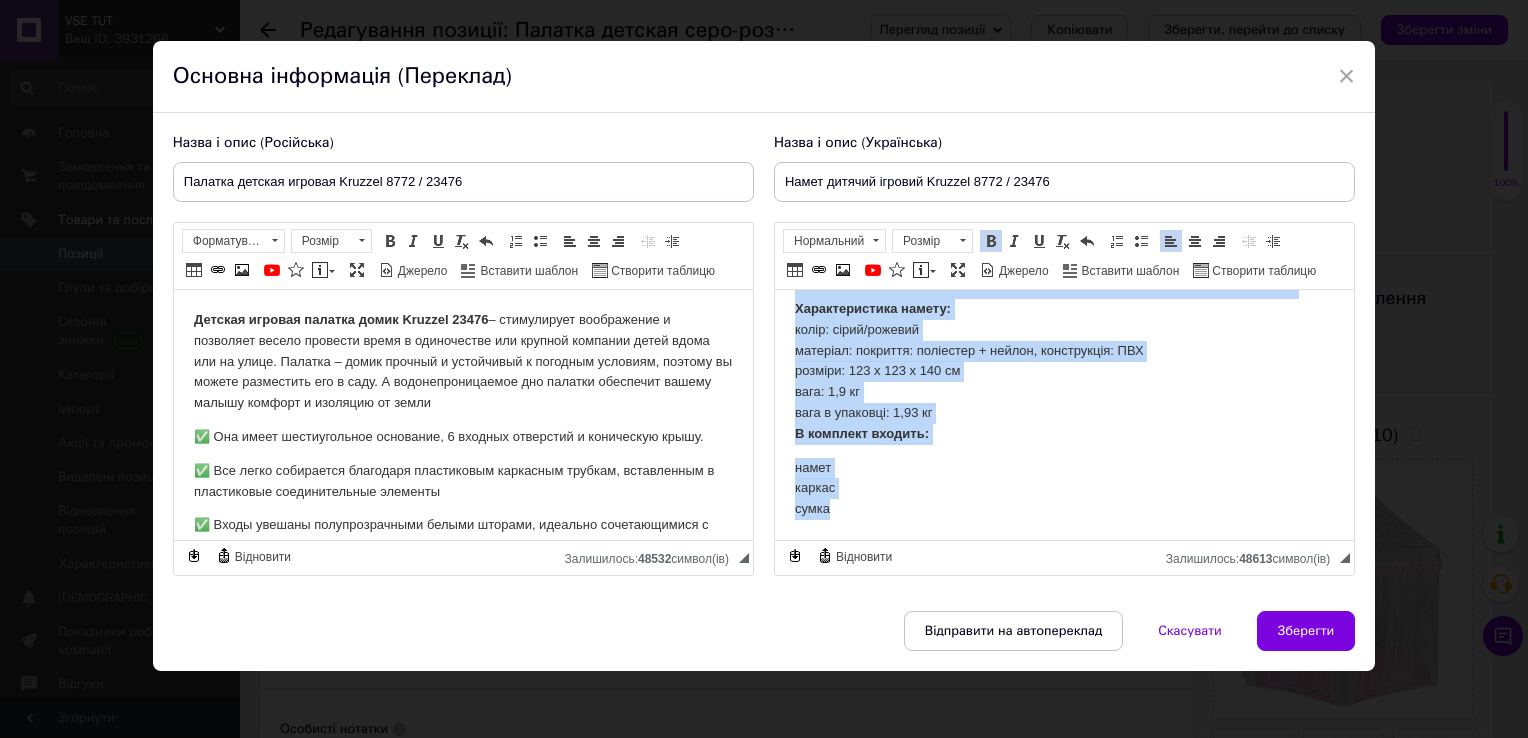 drag, startPoint x: 785, startPoint y: 323, endPoint x: 1784, endPoint y: 978, distance: 1194.5819 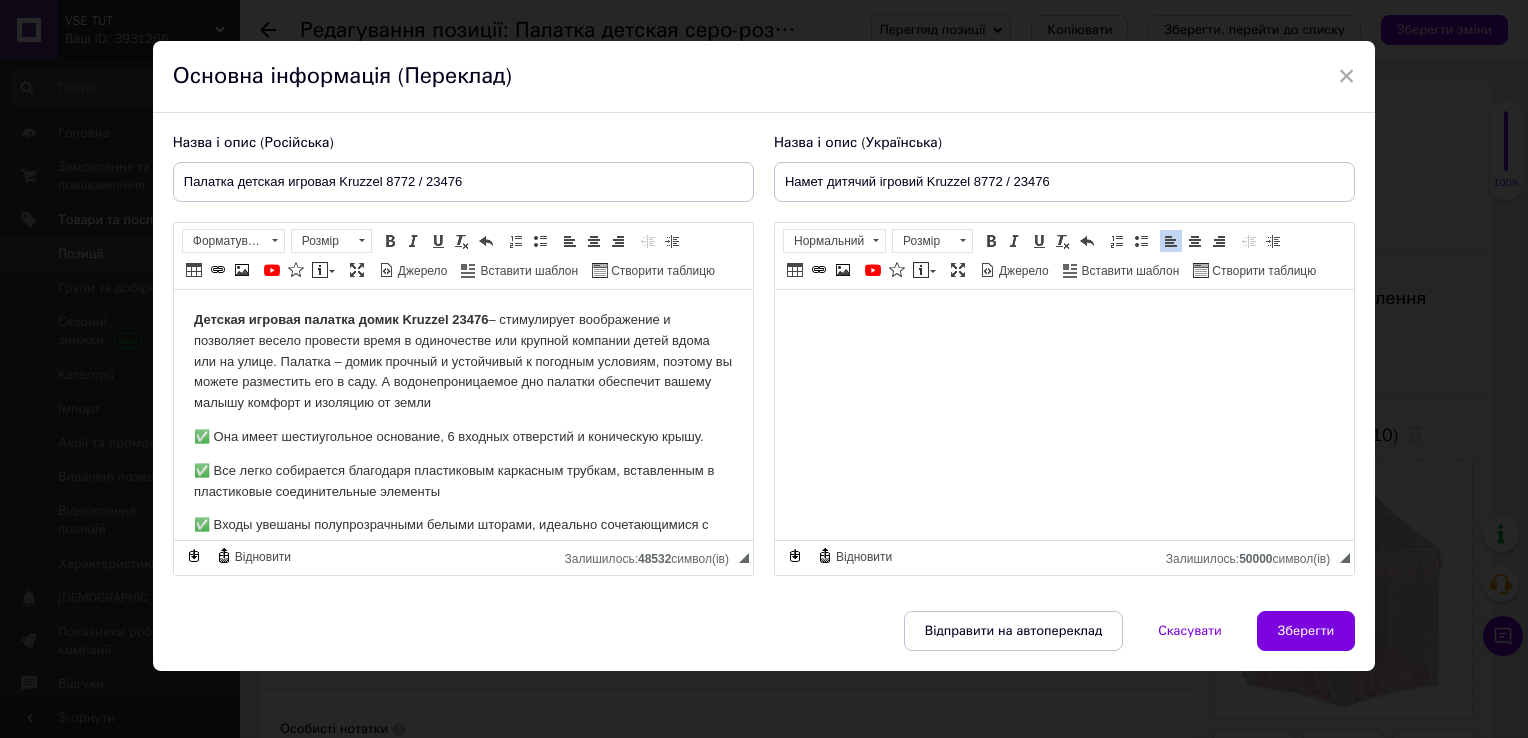 scroll, scrollTop: 0, scrollLeft: 0, axis: both 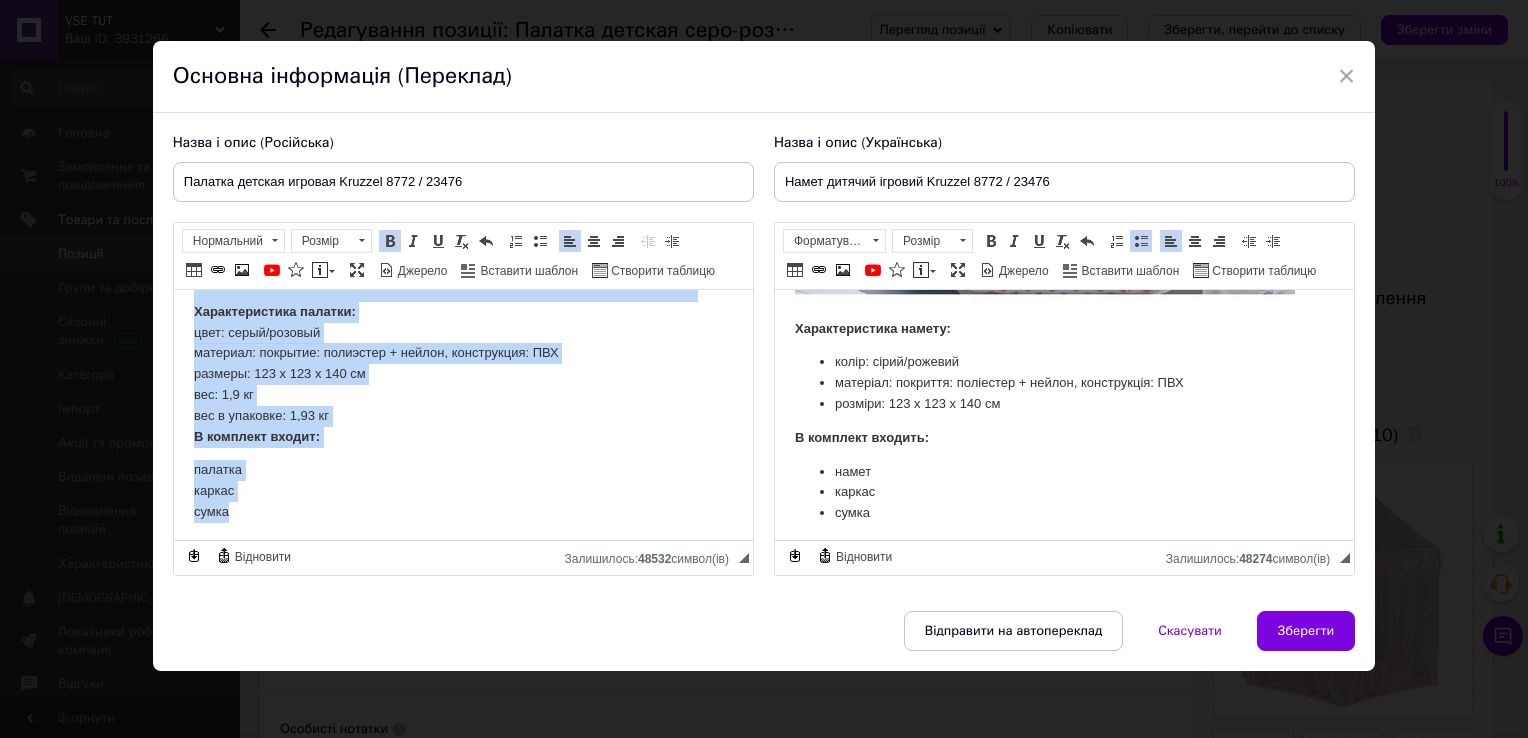 drag, startPoint x: 178, startPoint y: 320, endPoint x: 756, endPoint y: 917, distance: 830.9591 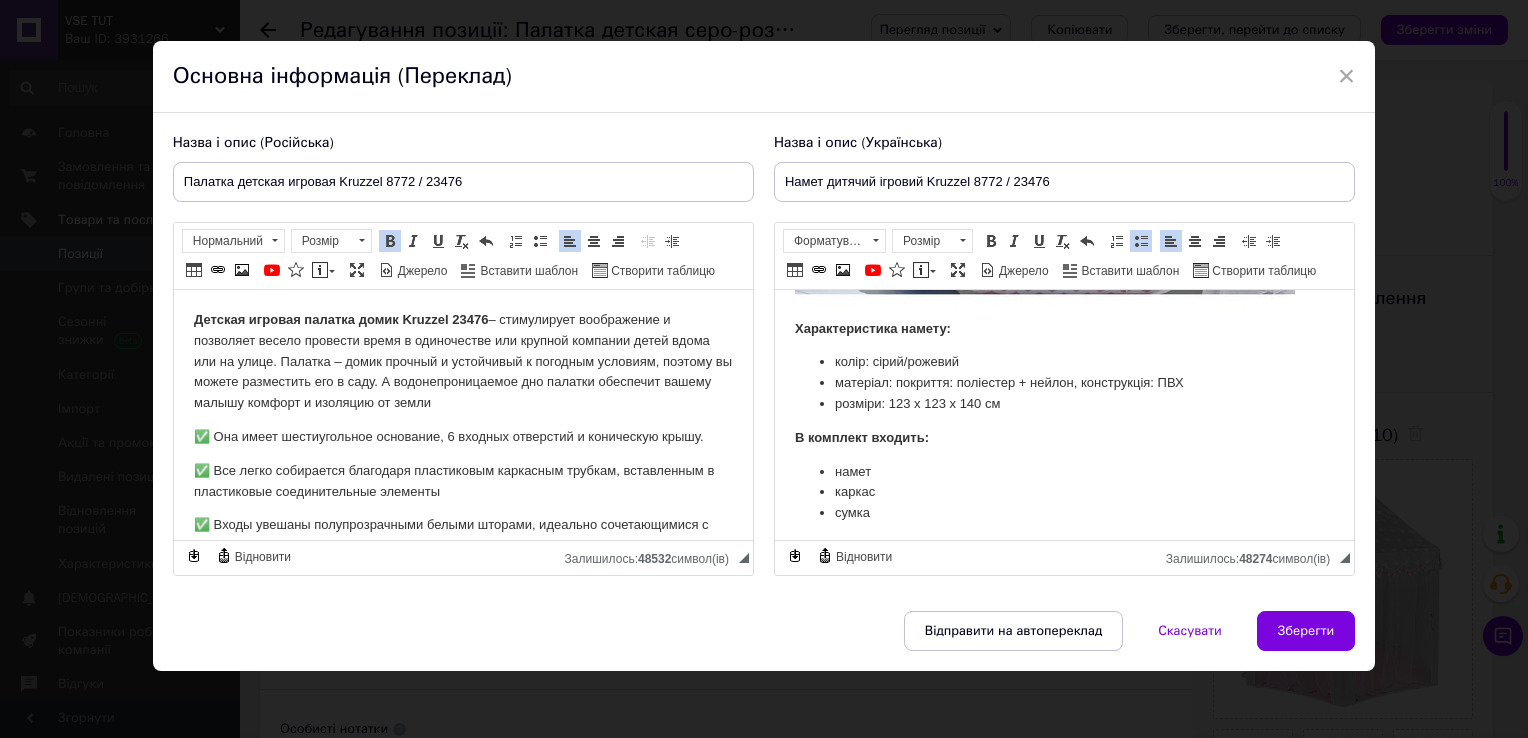 type 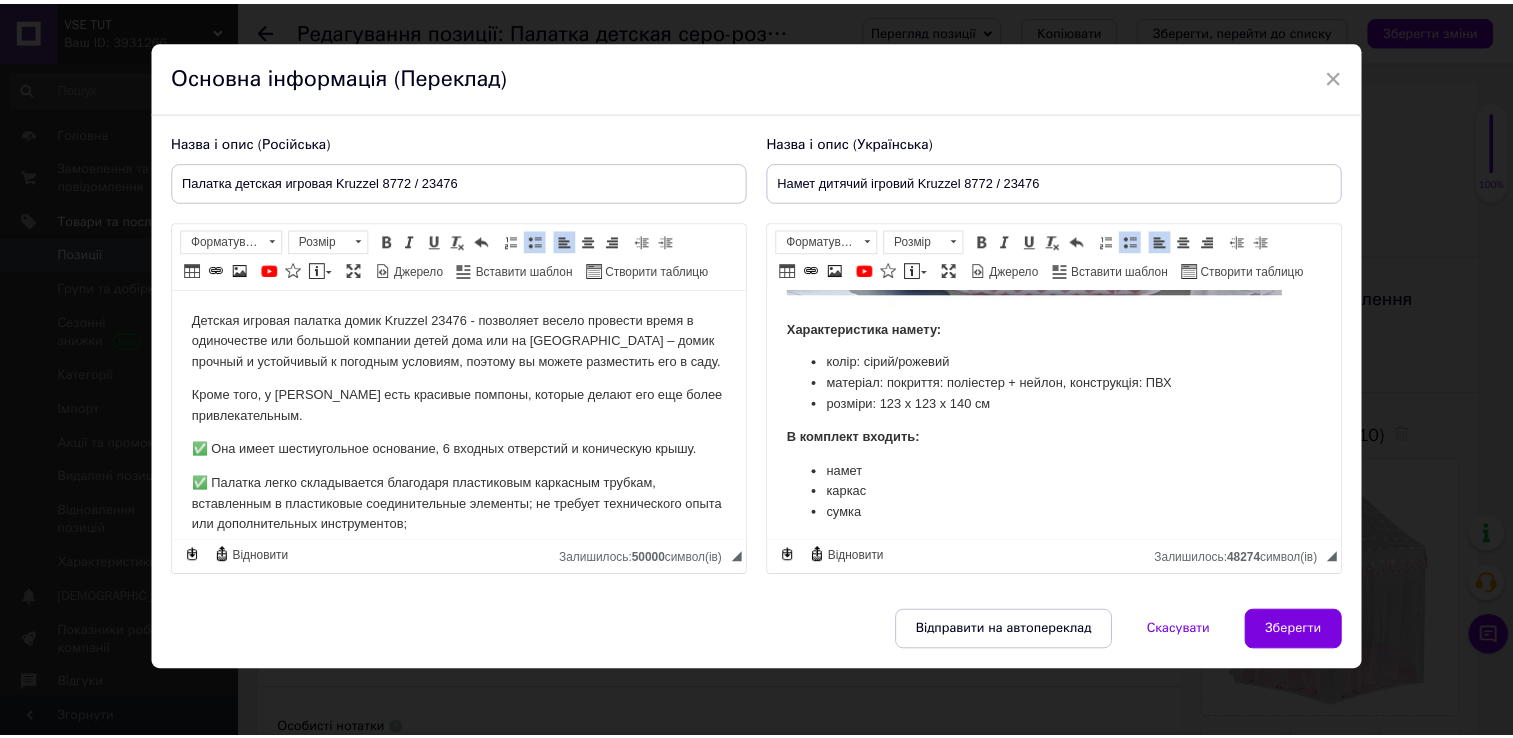 scroll, scrollTop: 1076, scrollLeft: 0, axis: vertical 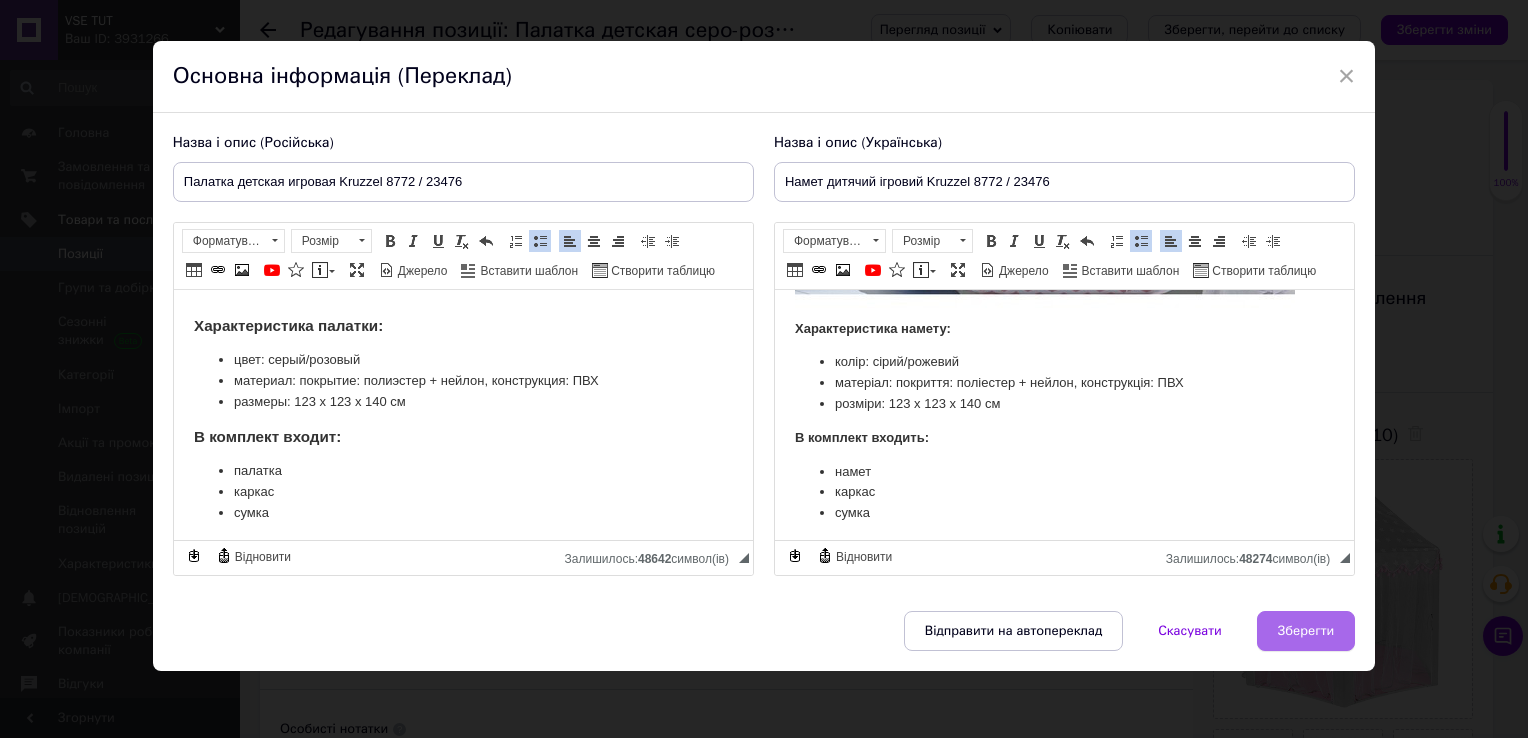 click on "Зберегти" at bounding box center (1306, 631) 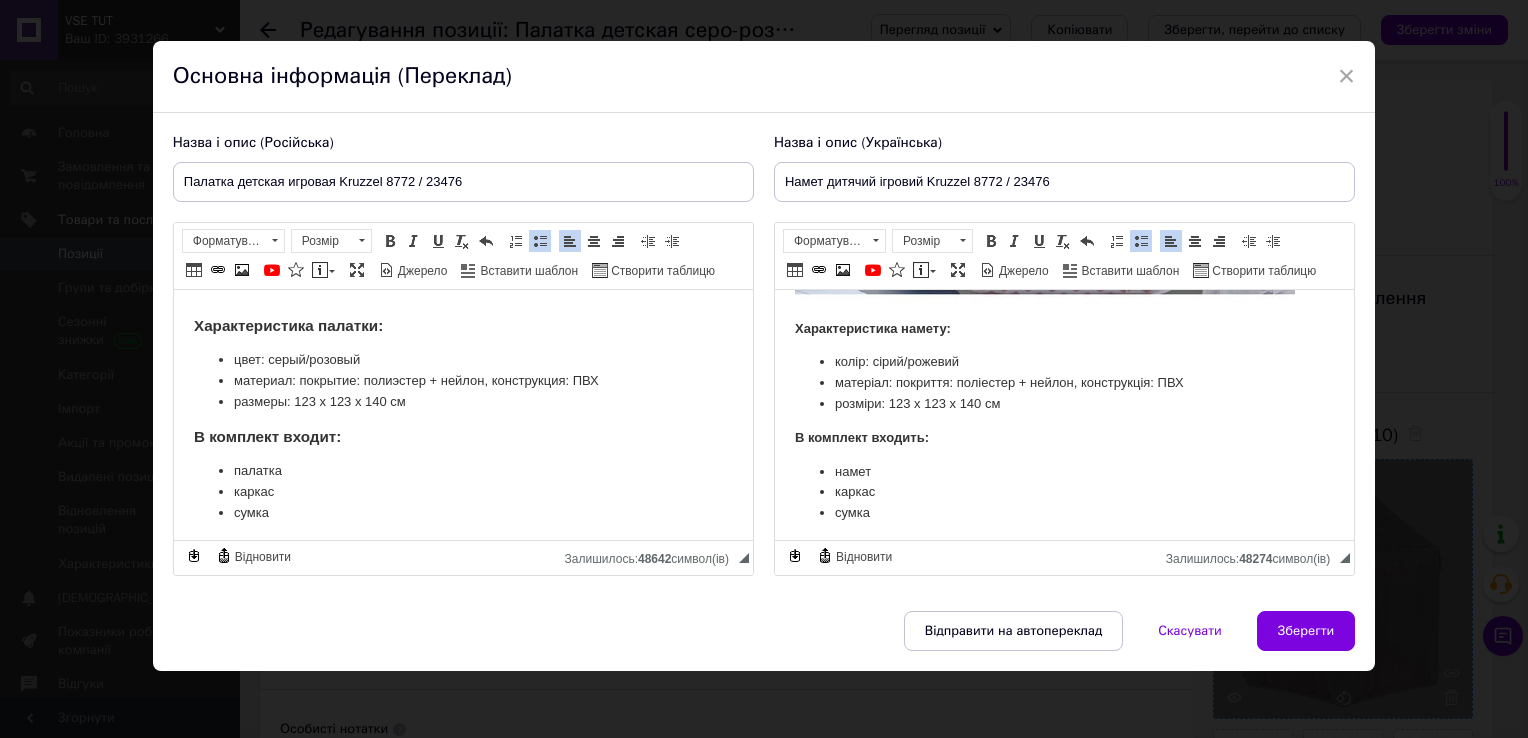 type on "Палатка детская игровая Kruzzel 8772 / 23476" 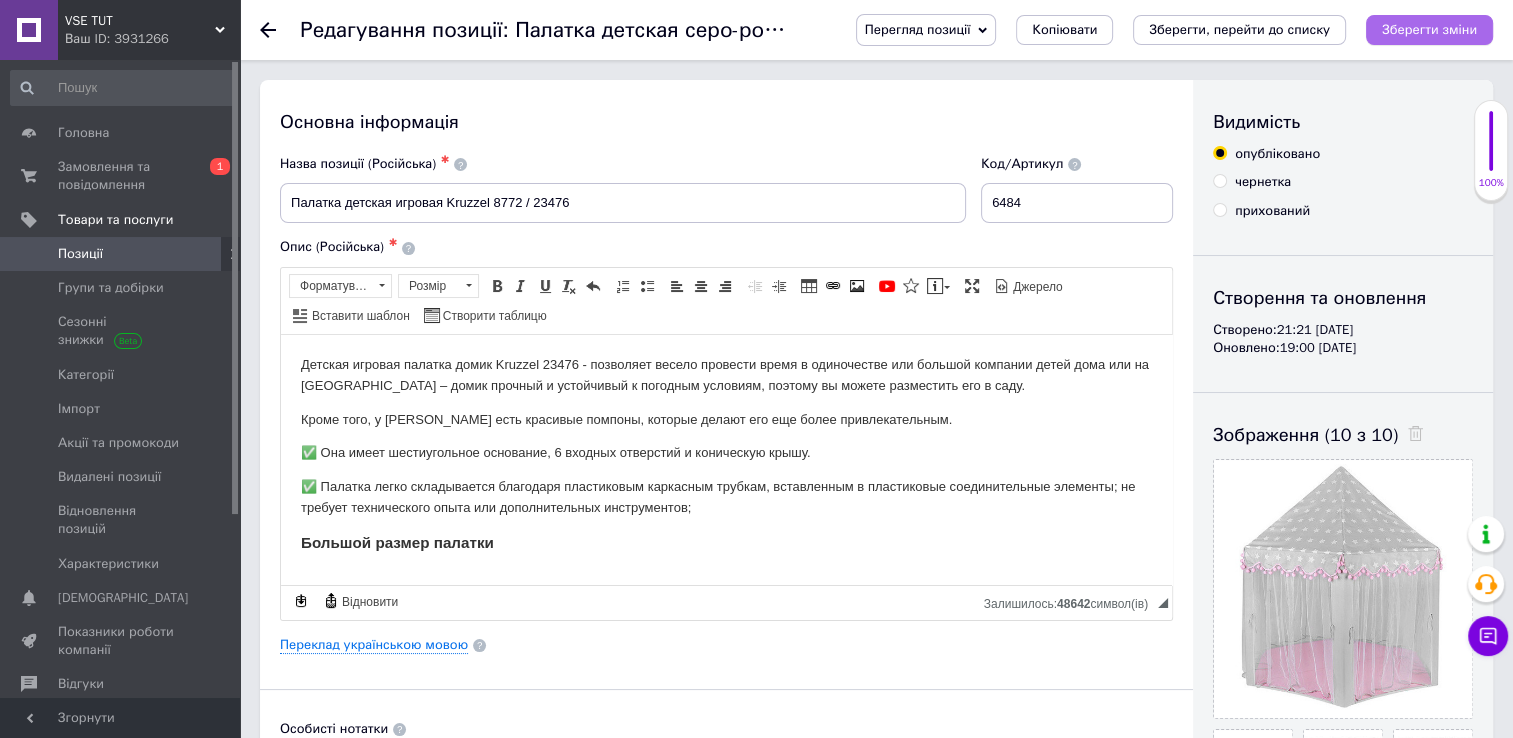 click on "Зберегти зміни" at bounding box center [1429, 29] 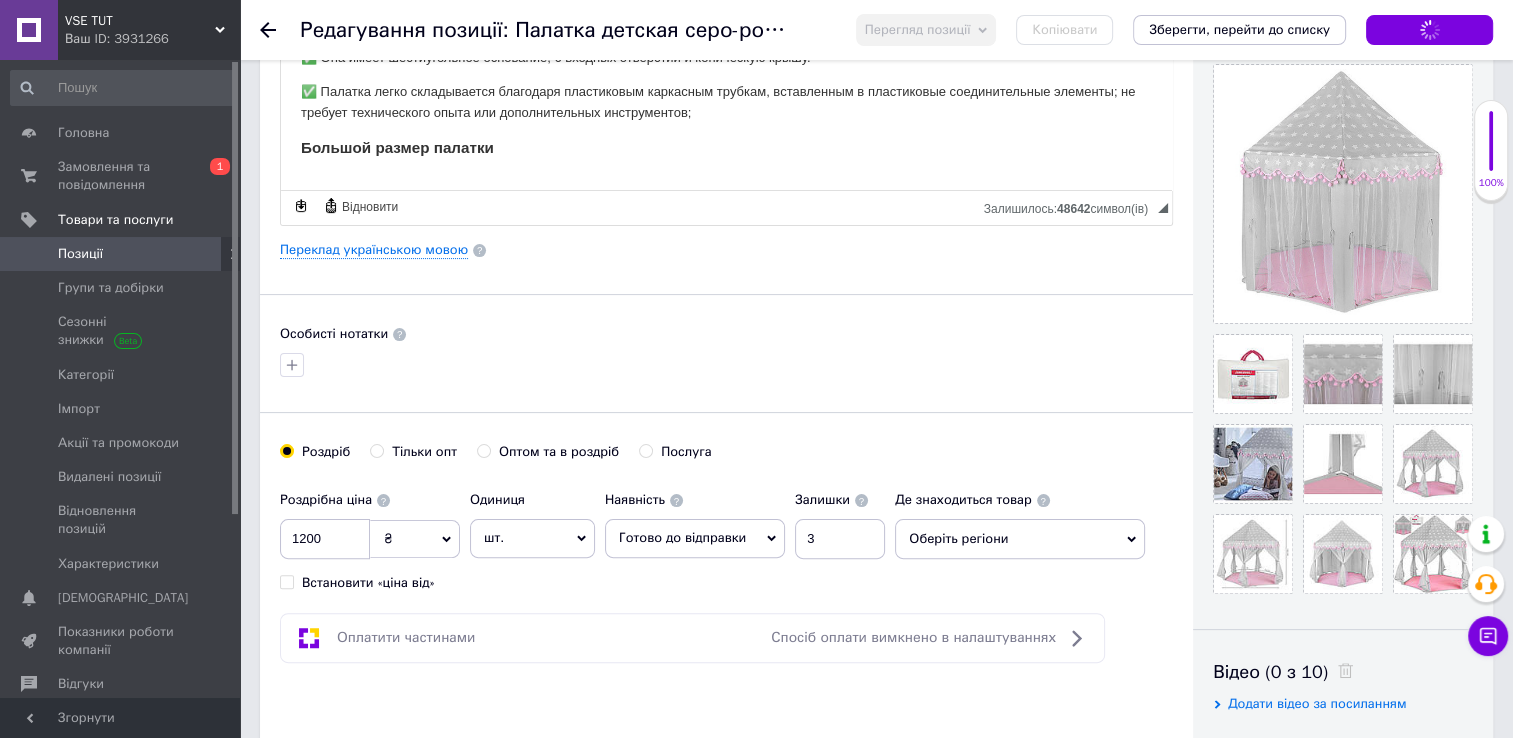 scroll, scrollTop: 400, scrollLeft: 0, axis: vertical 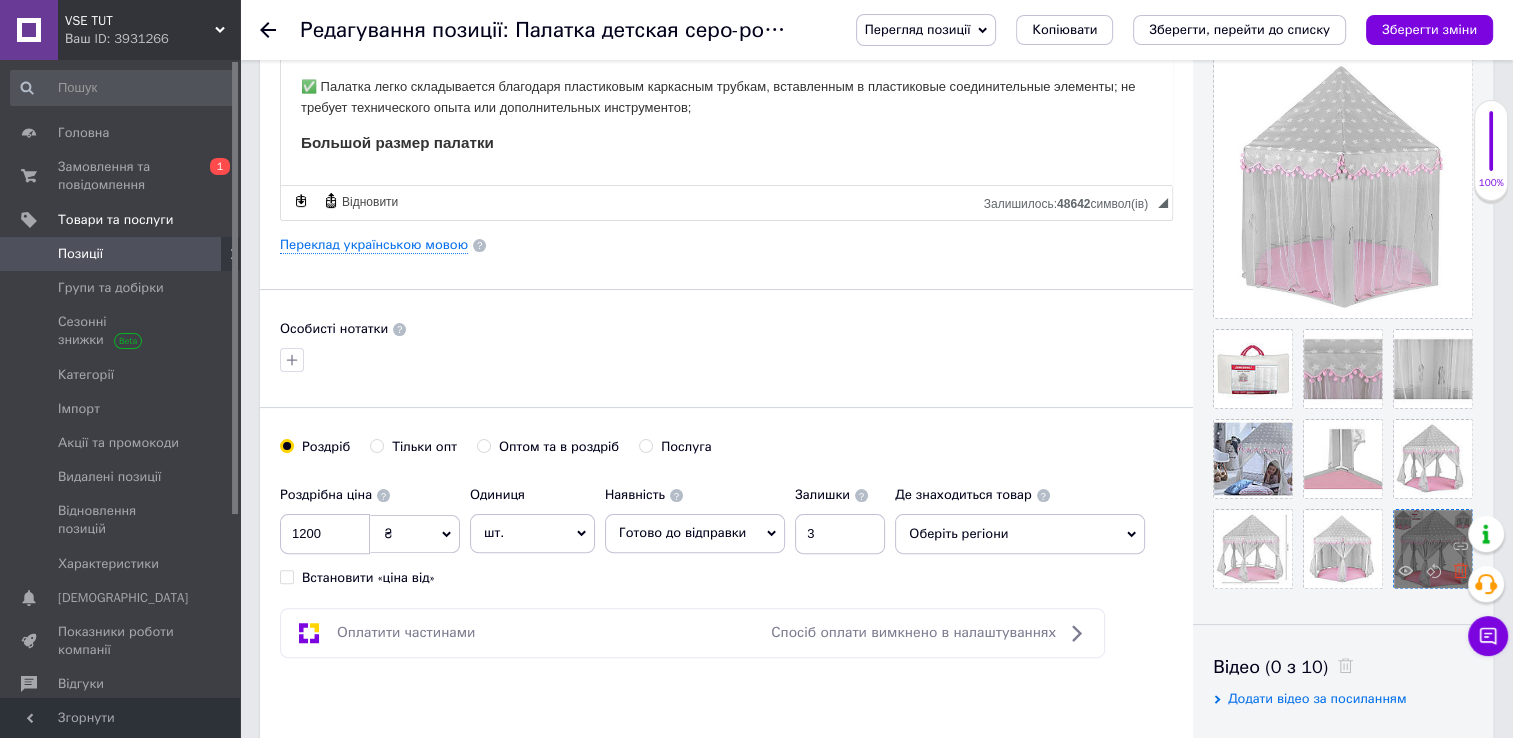 click 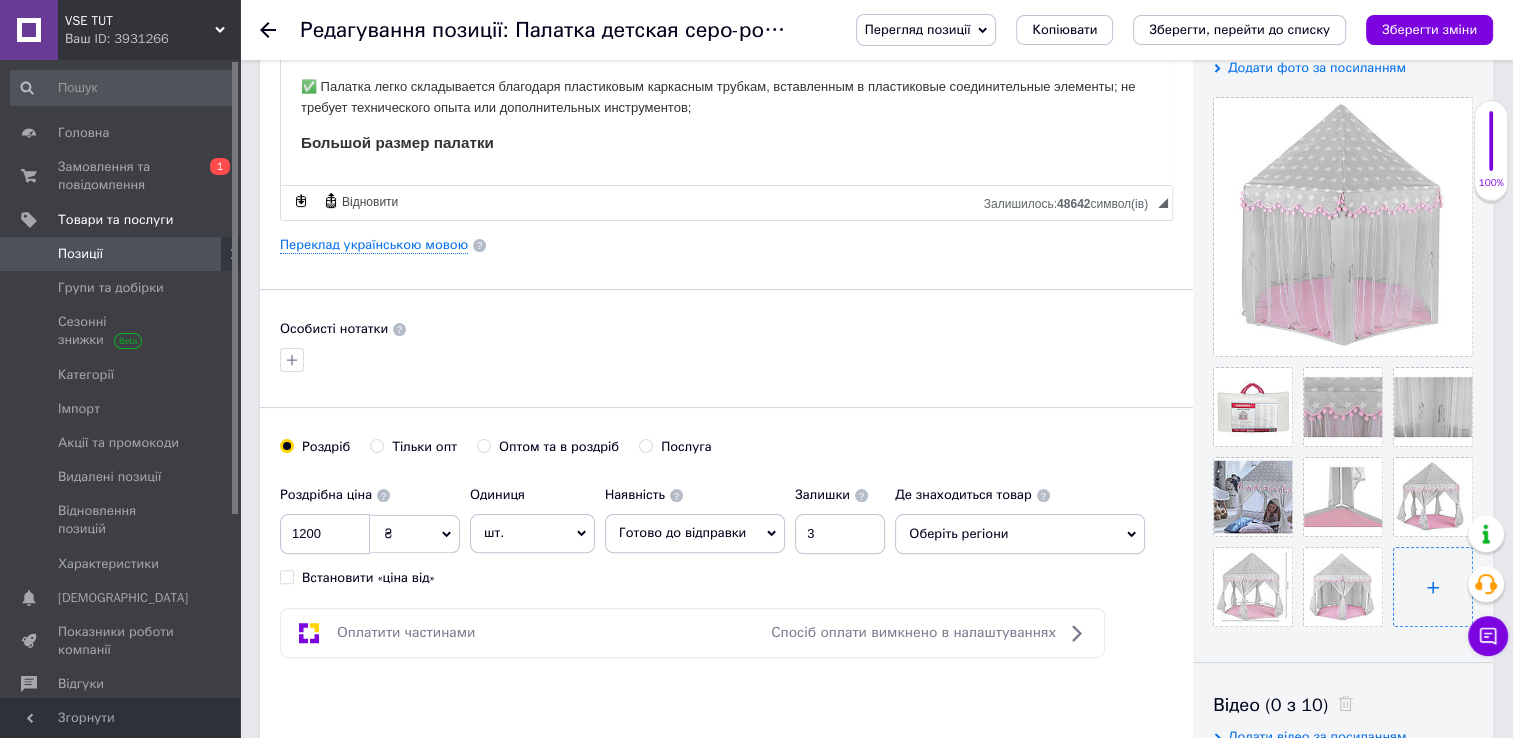 click at bounding box center (1433, 587) 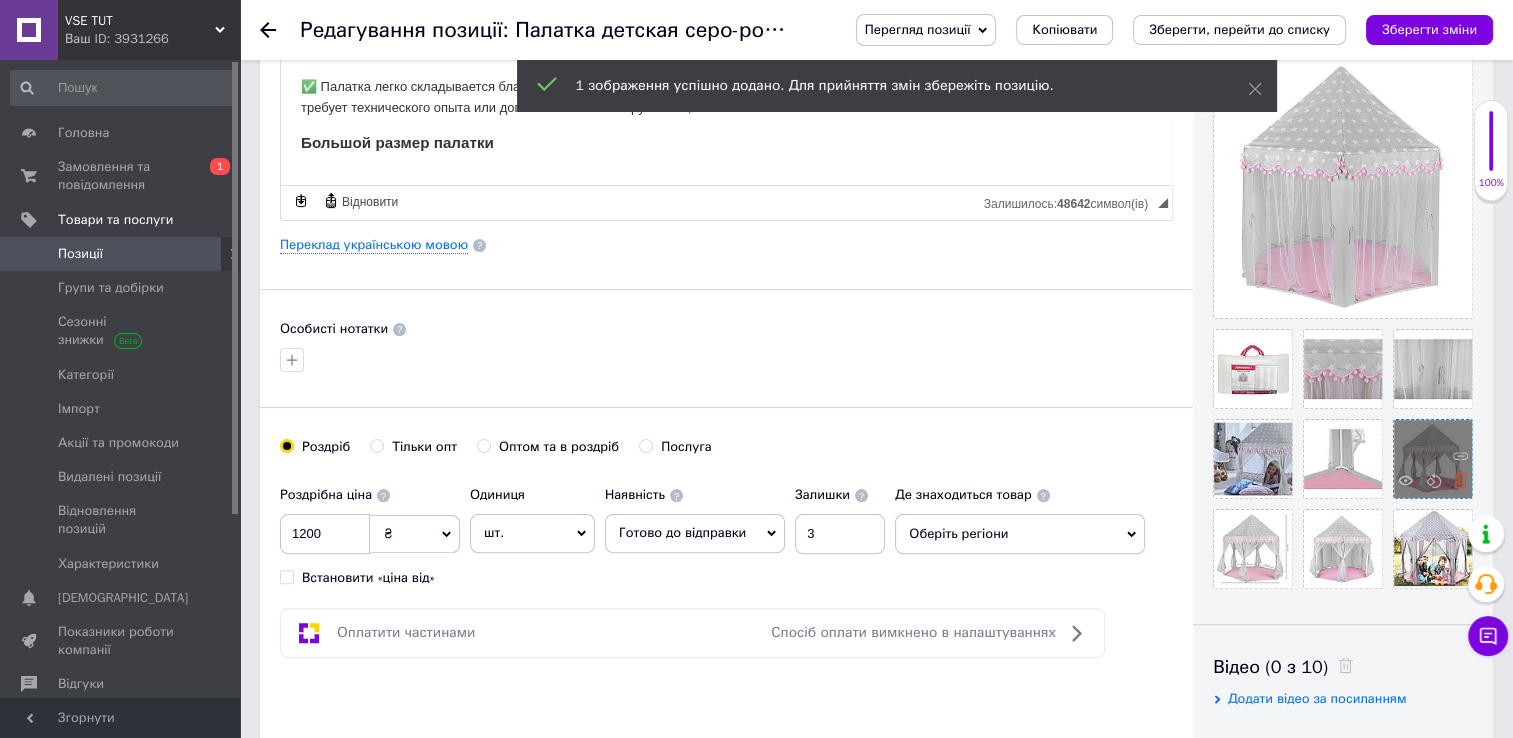 click 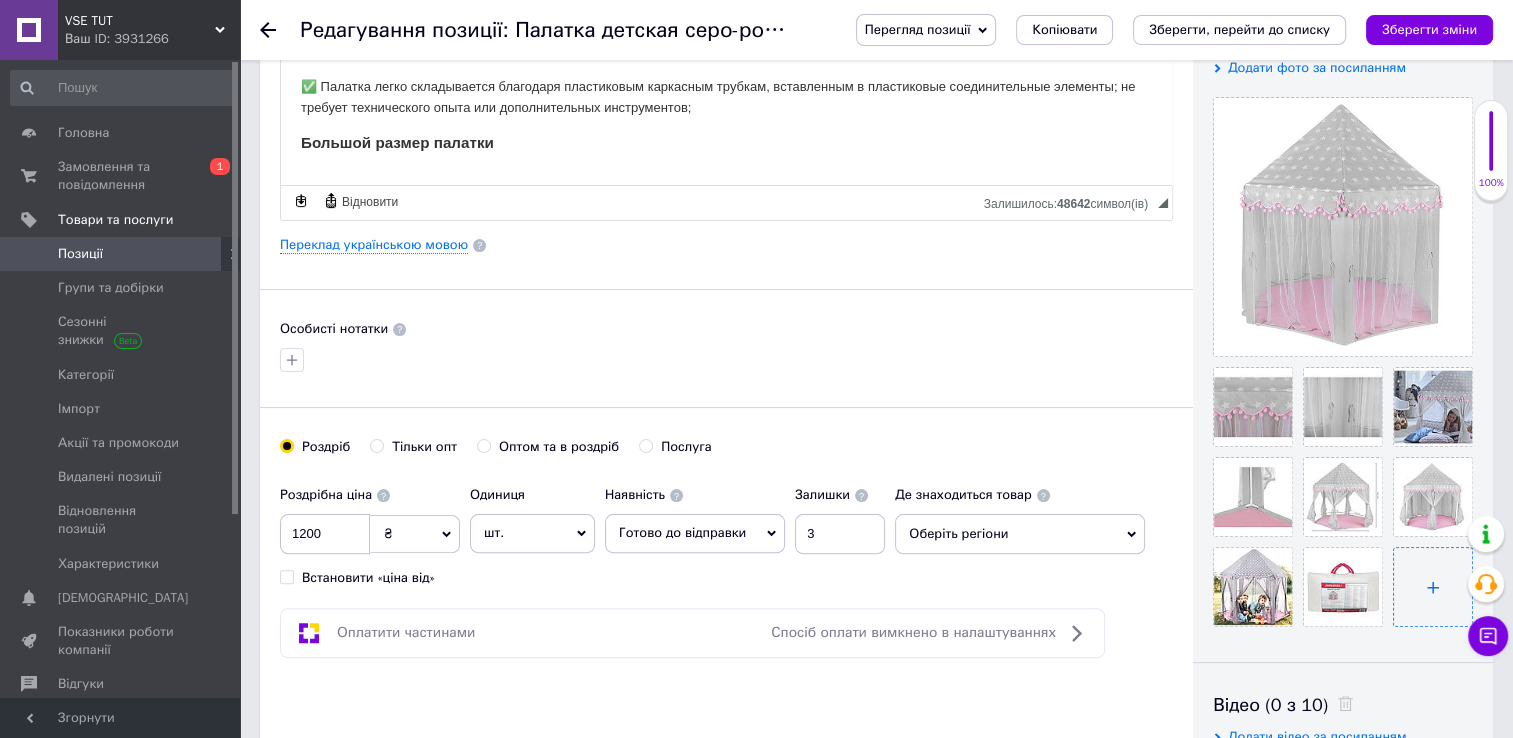click at bounding box center (1433, 587) 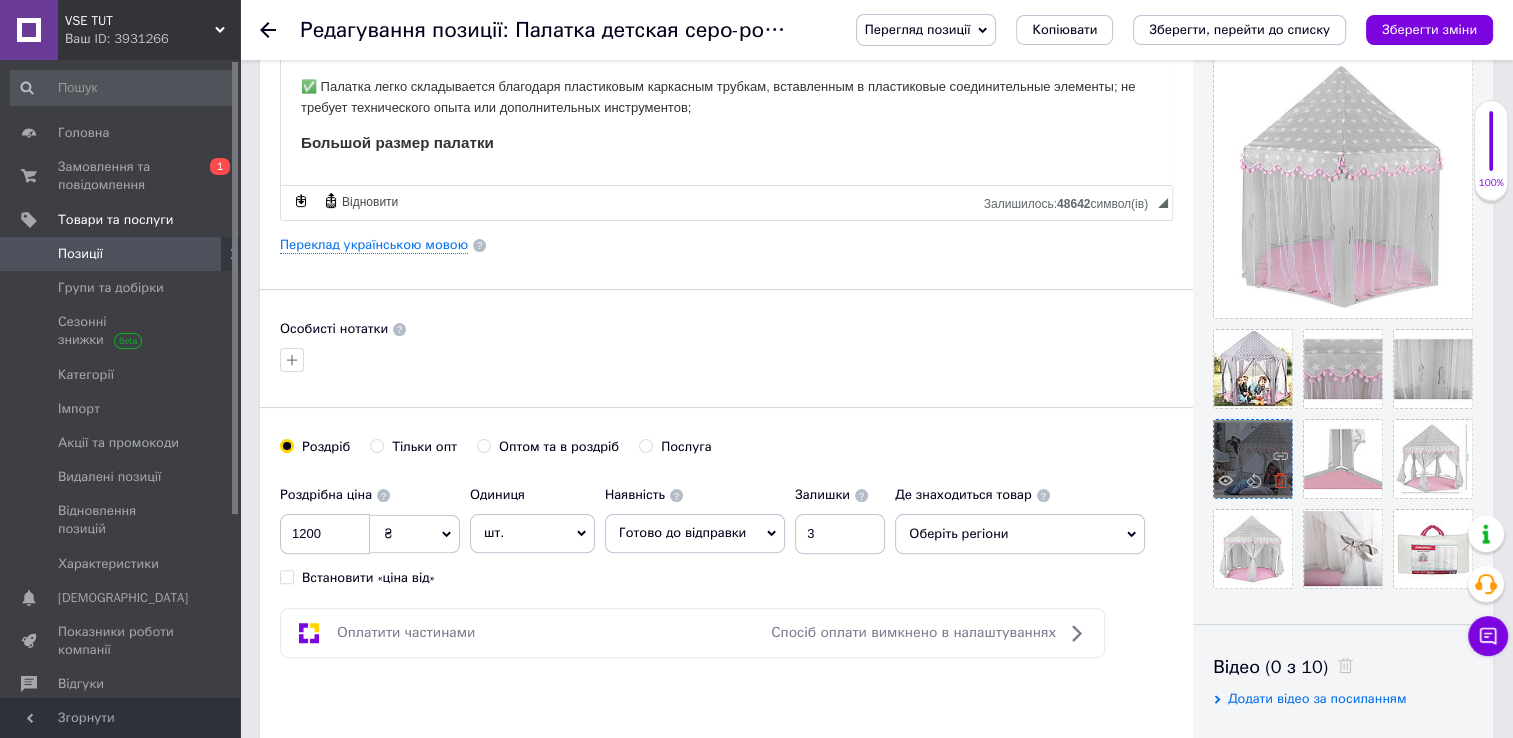click 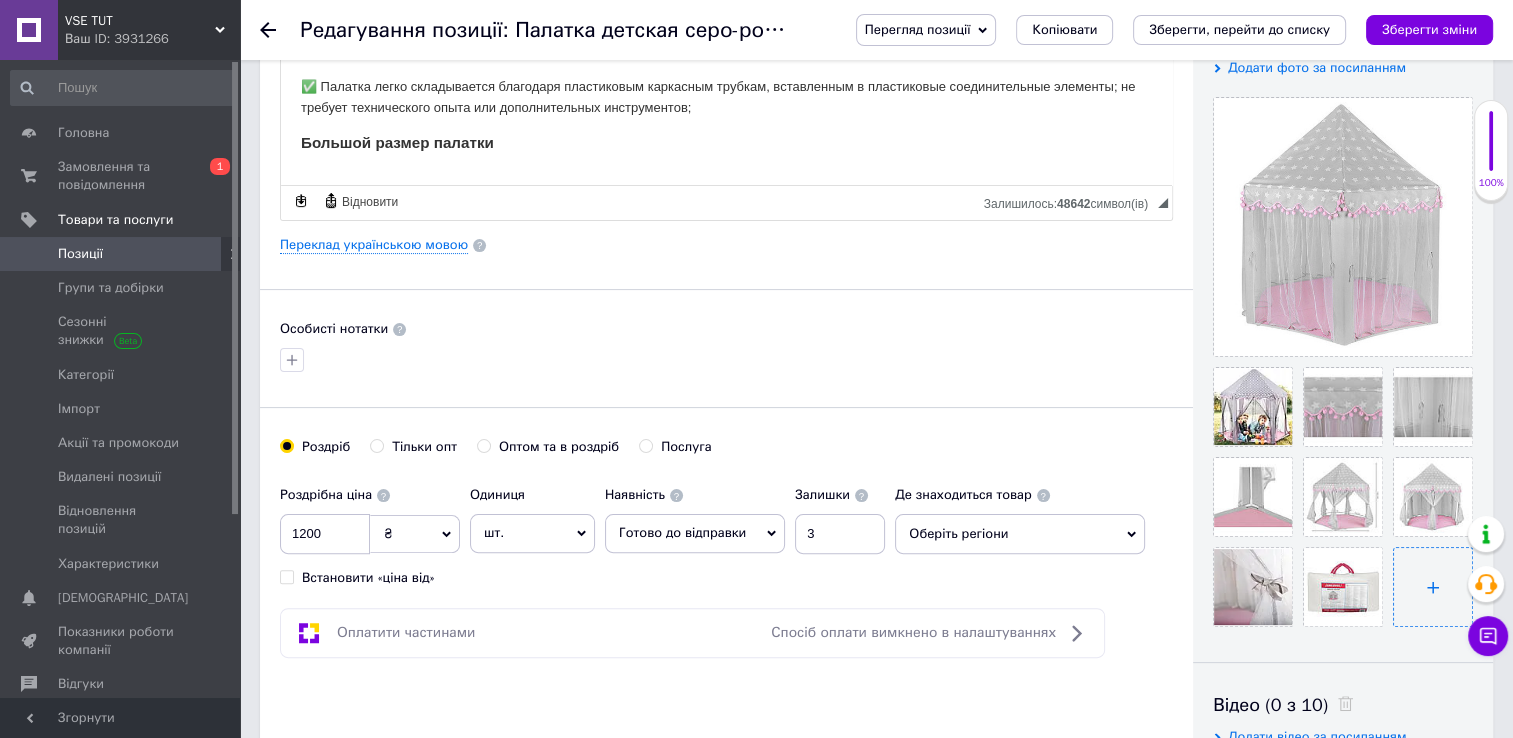 click at bounding box center (1433, 587) 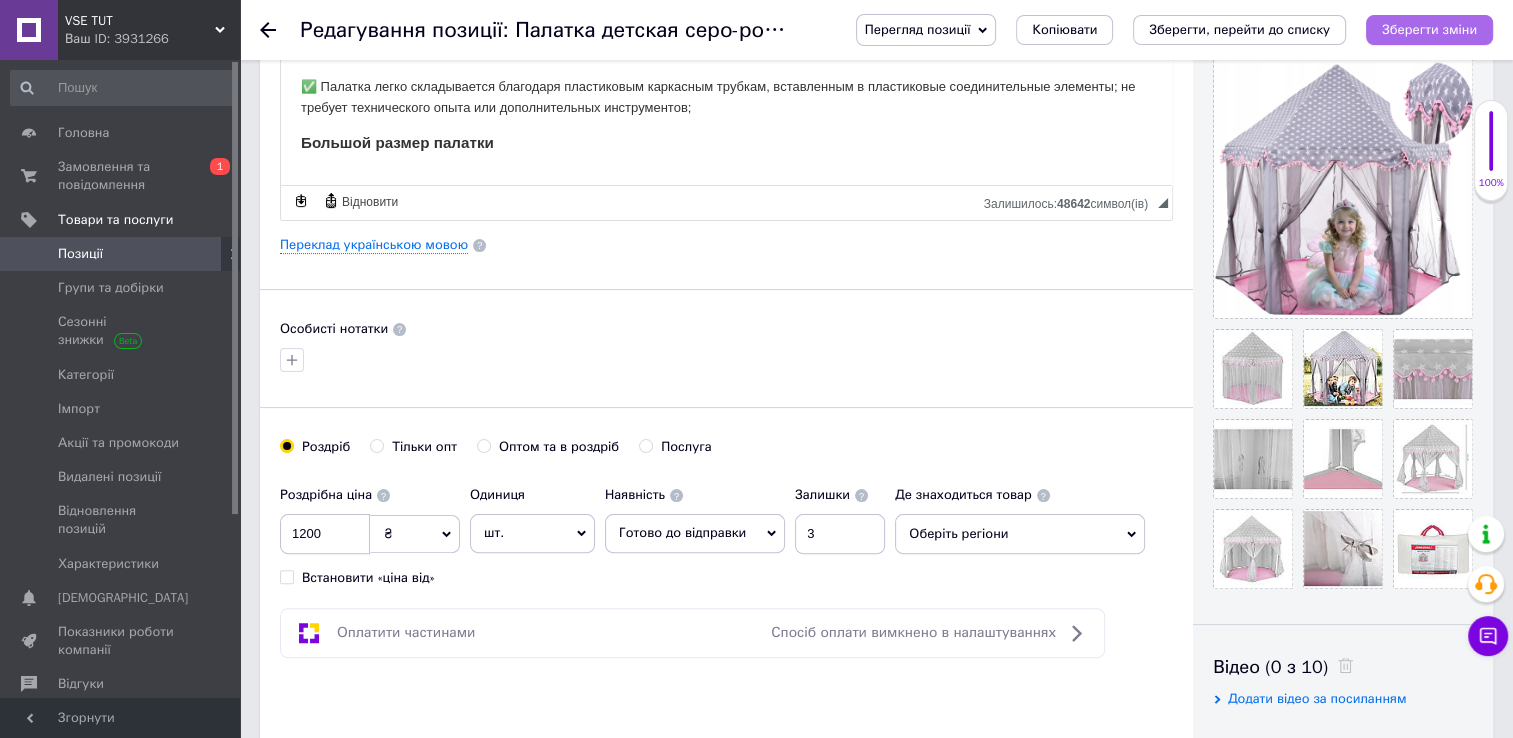 click on "Зберегти зміни" at bounding box center [1429, 29] 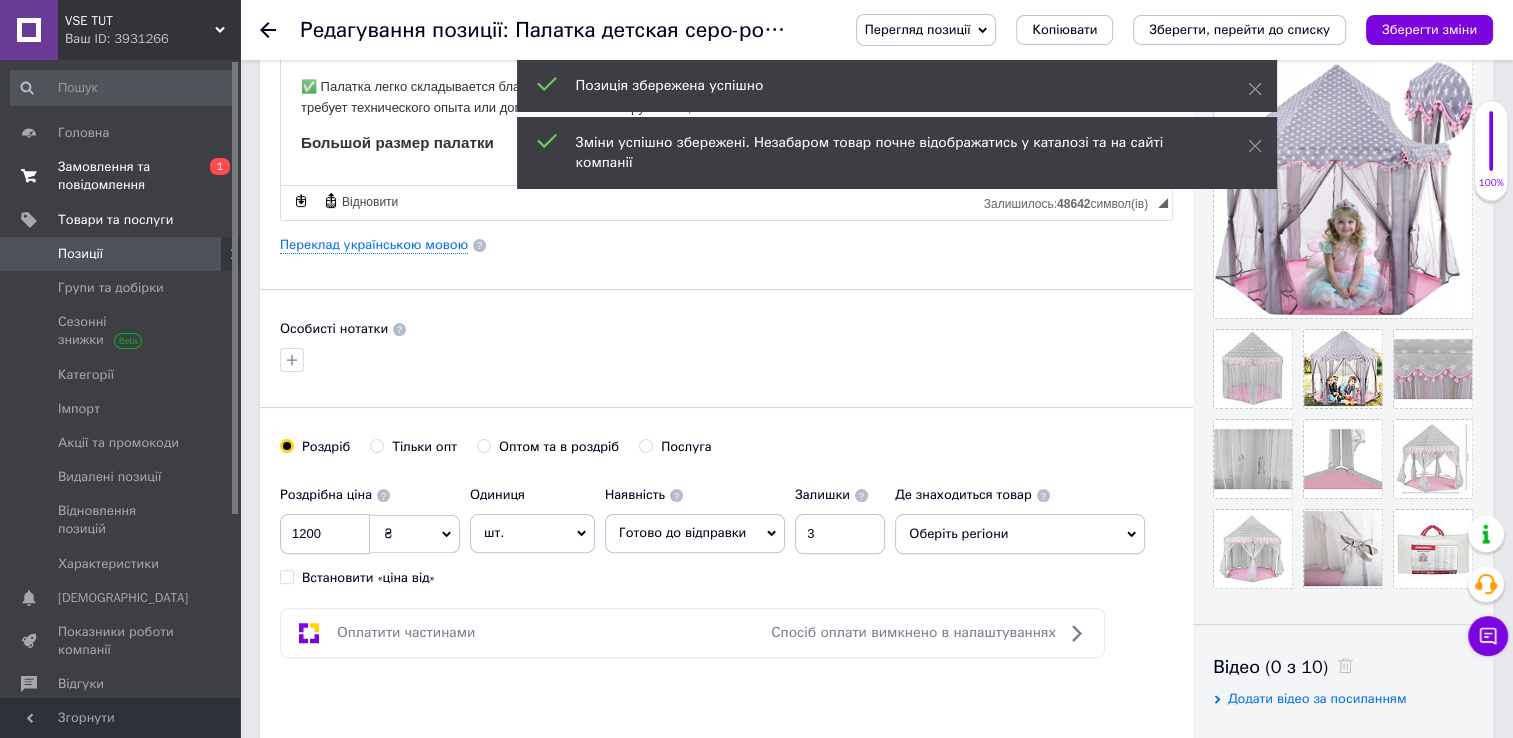 click on "Замовлення та повідомлення" at bounding box center [121, 176] 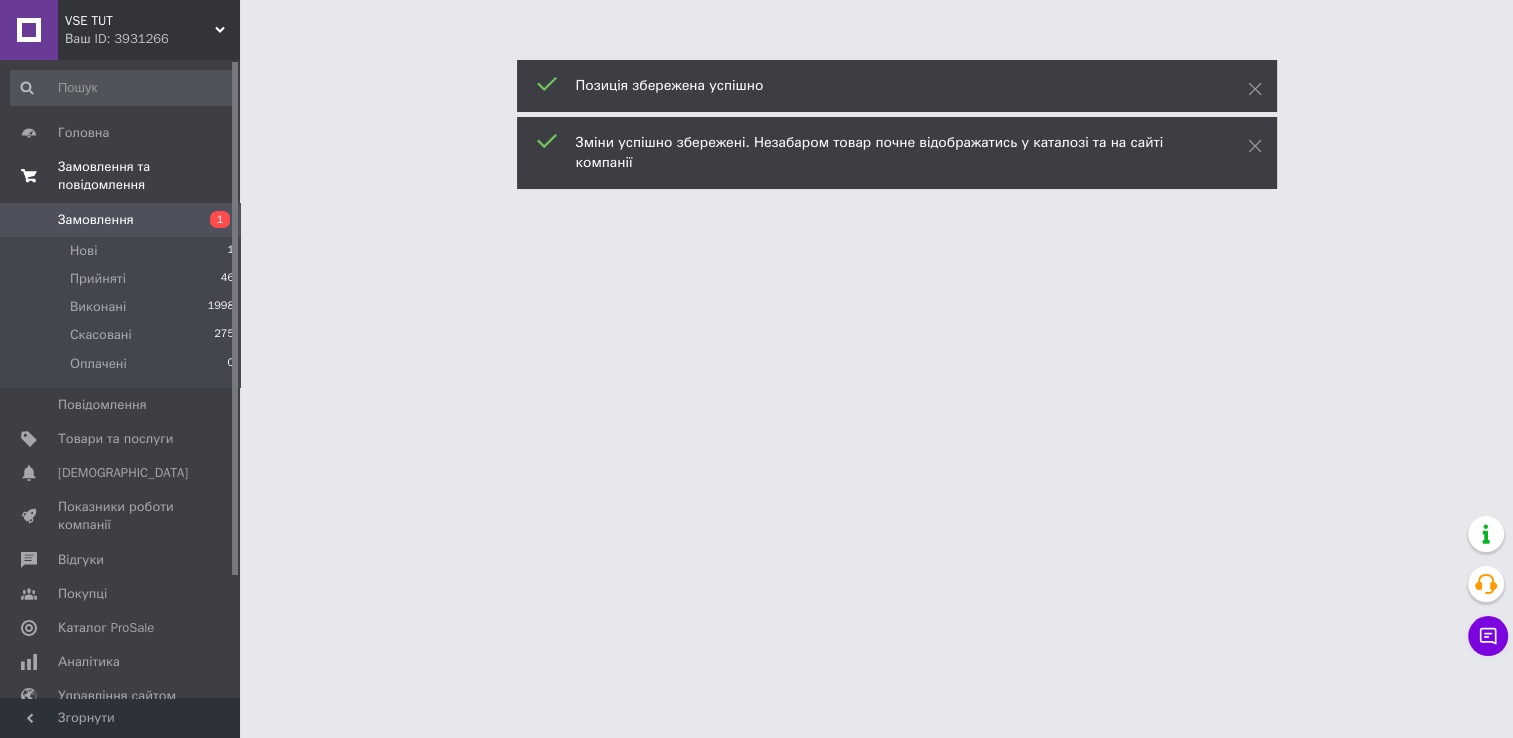 scroll, scrollTop: 0, scrollLeft: 0, axis: both 